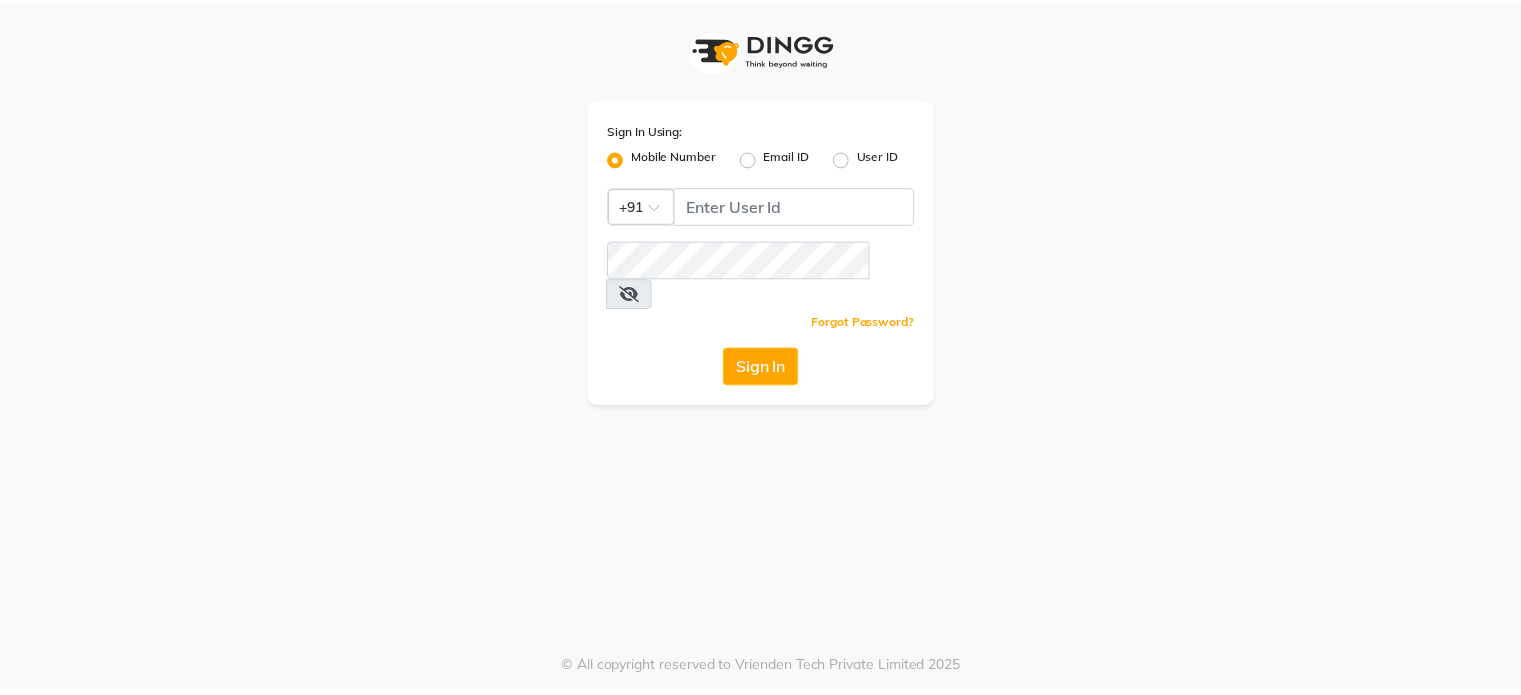 scroll, scrollTop: 0, scrollLeft: 0, axis: both 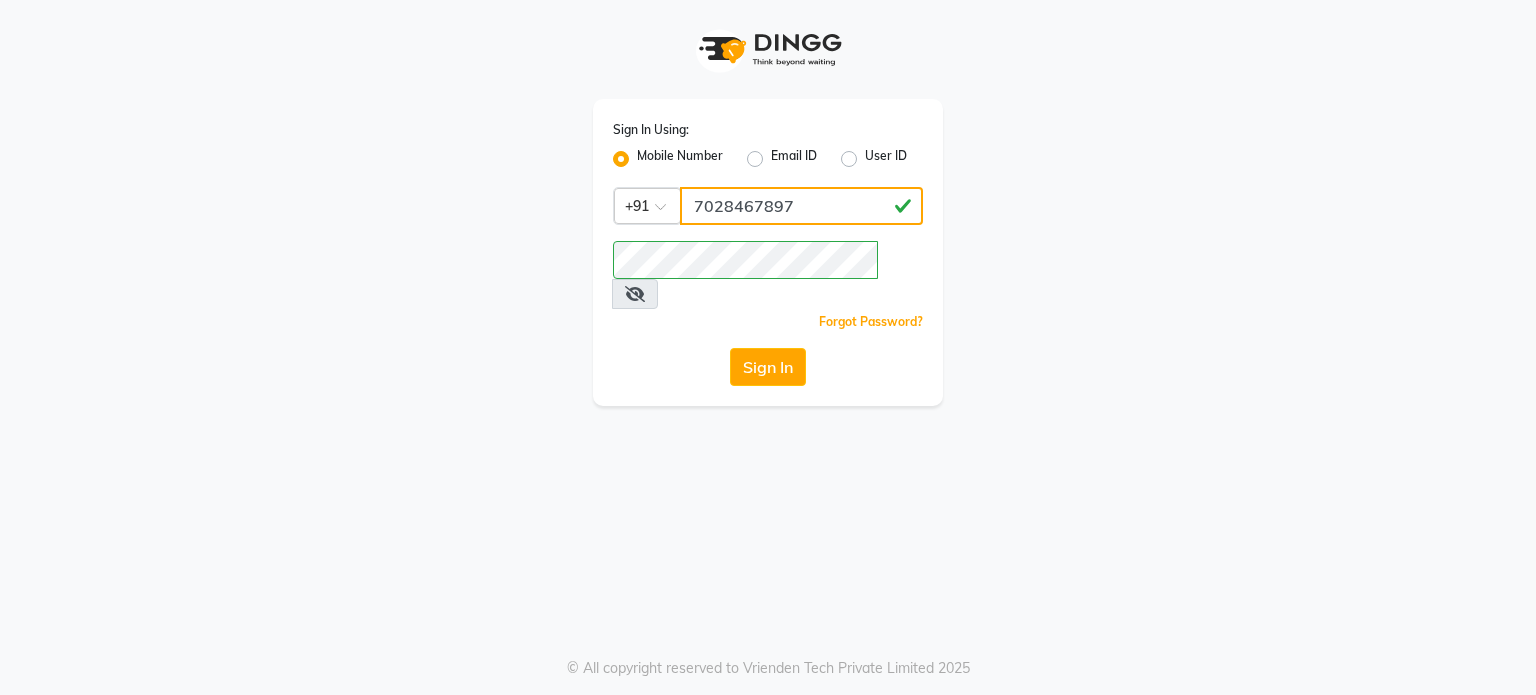 click on "7028467897" 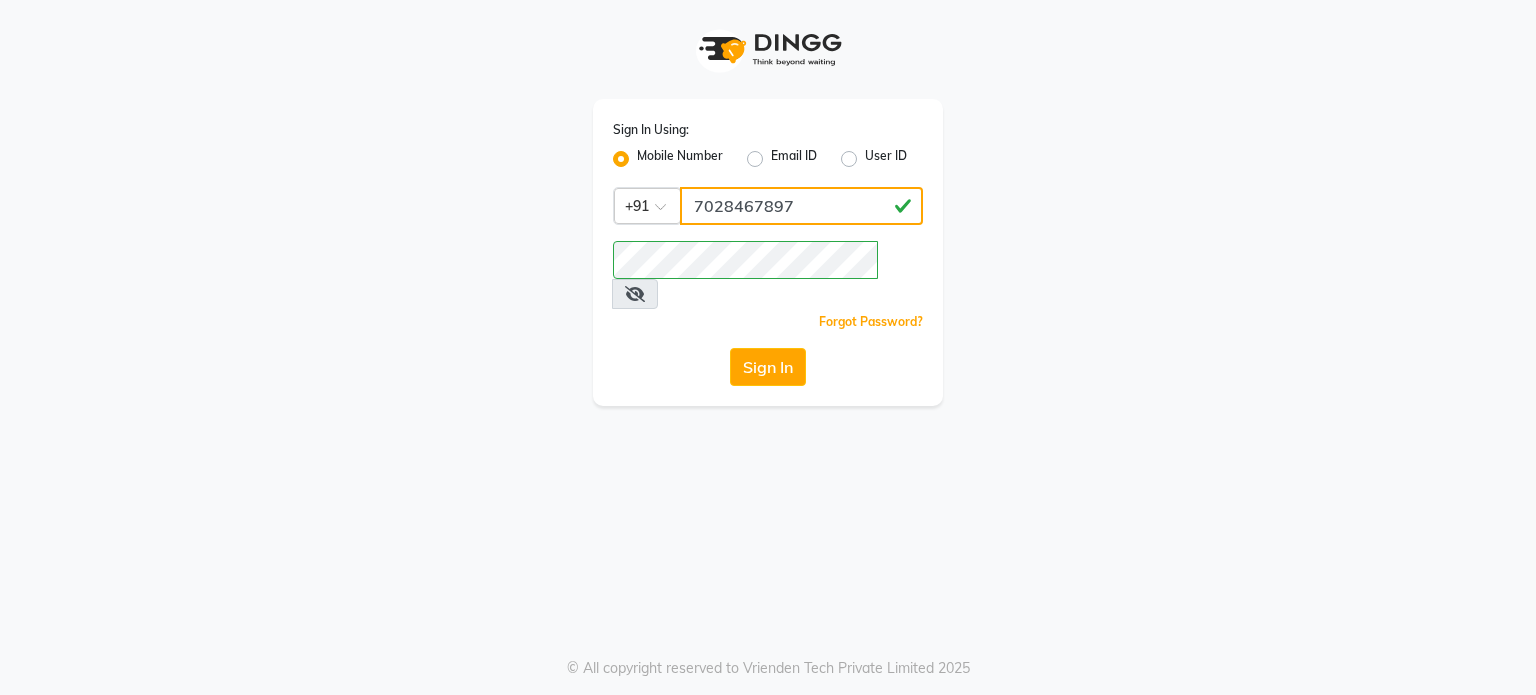 type on "7775066332" 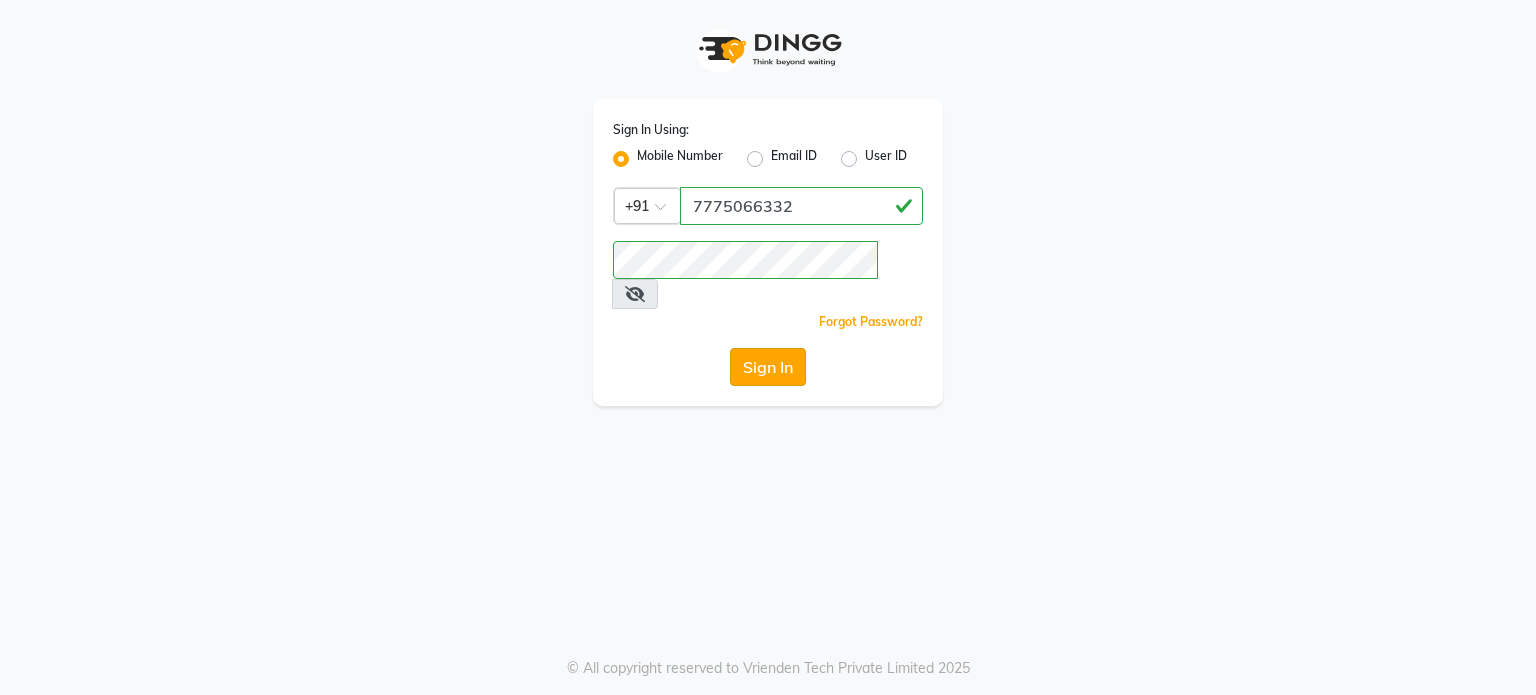 click on "Sign In" 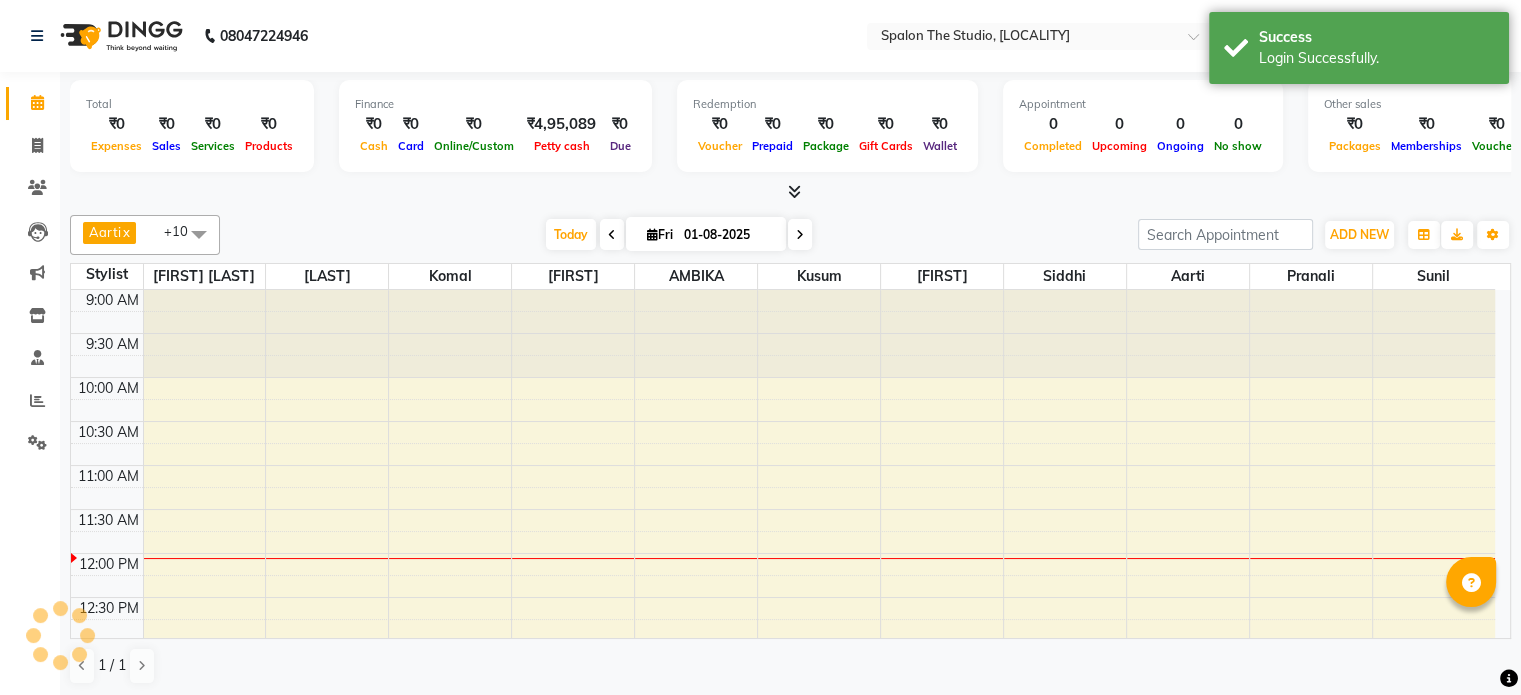 scroll, scrollTop: 0, scrollLeft: 0, axis: both 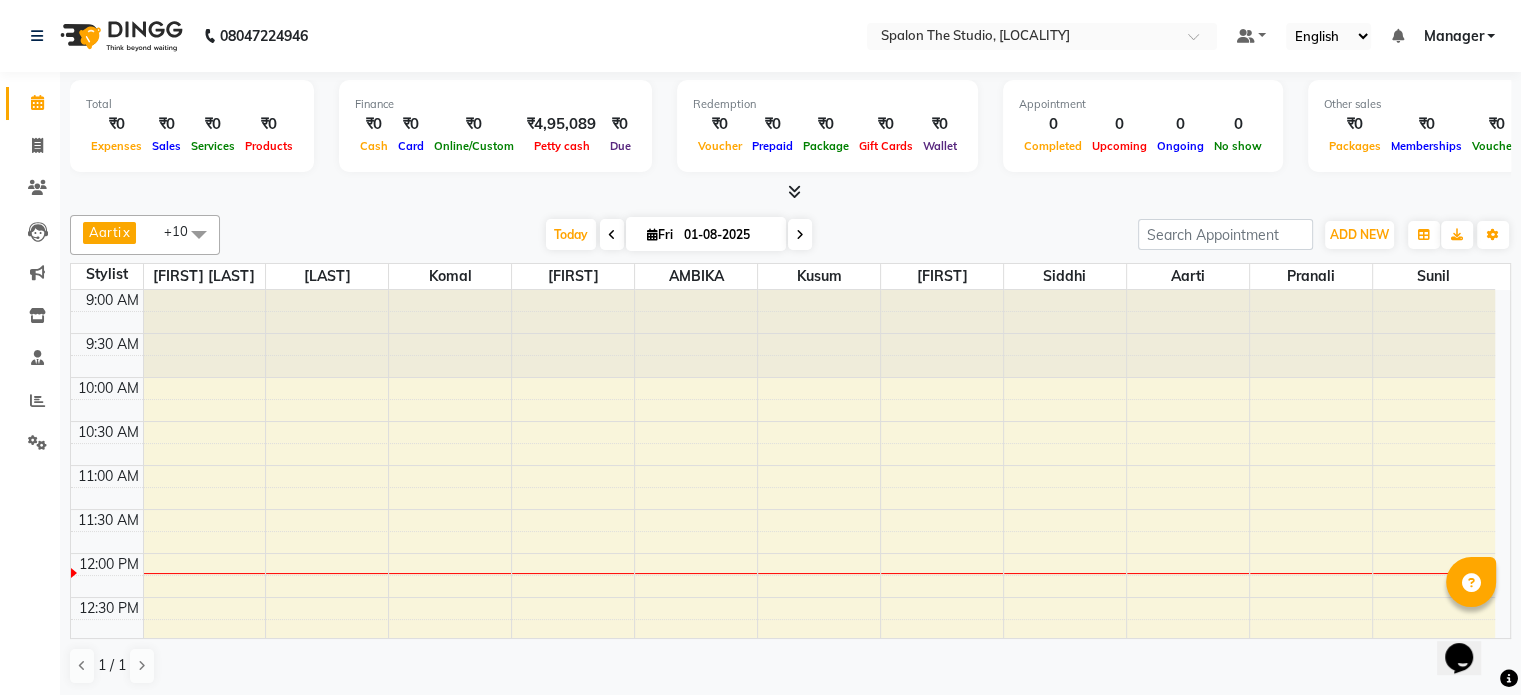 click at bounding box center [199, 234] 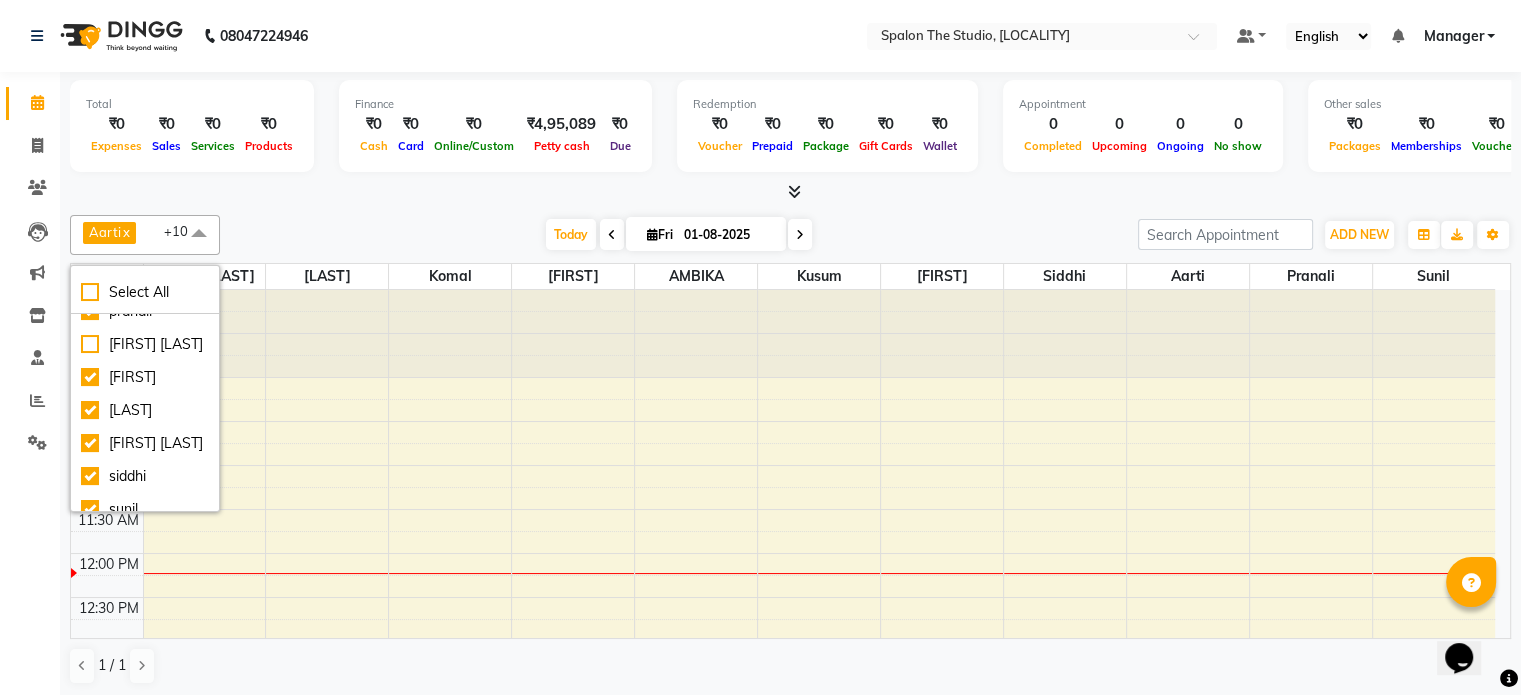 scroll, scrollTop: 252, scrollLeft: 0, axis: vertical 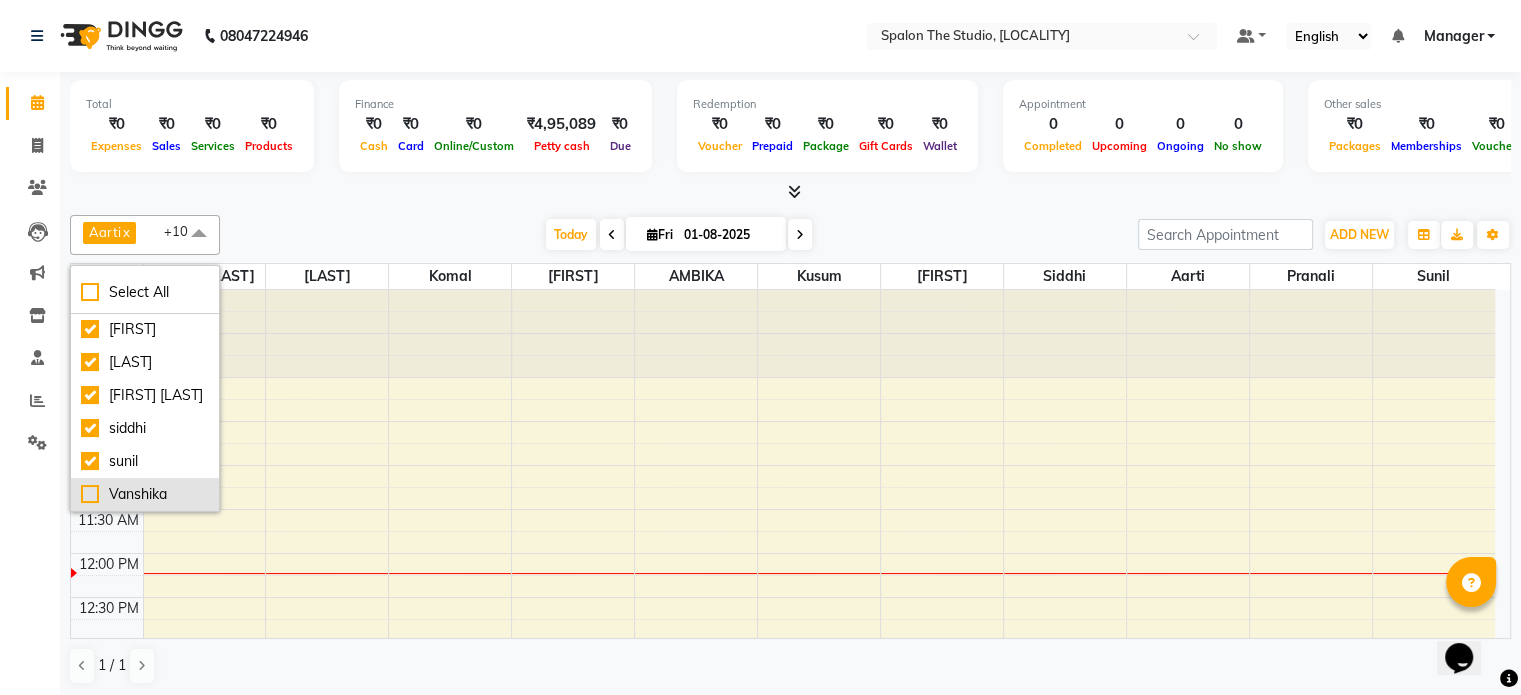 click on "Vanshika" at bounding box center (145, 494) 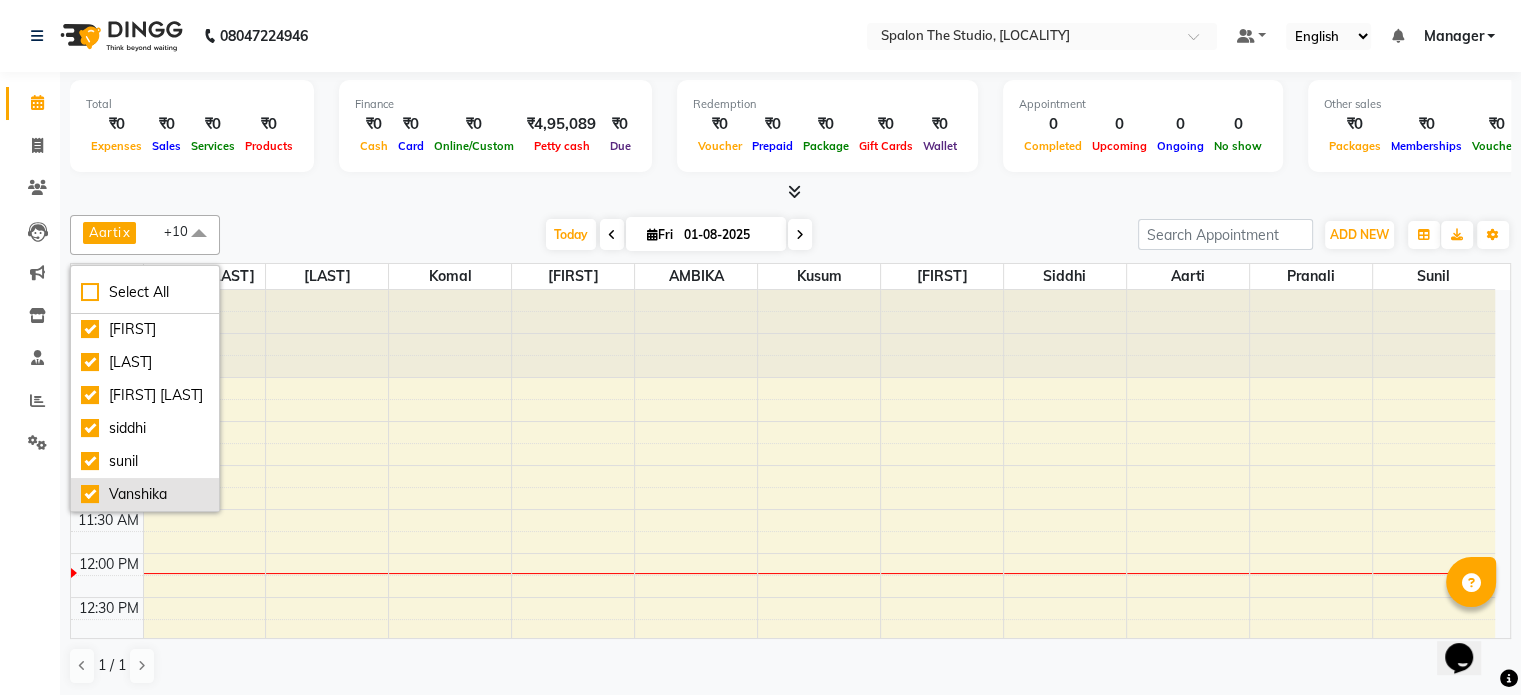 checkbox on "true" 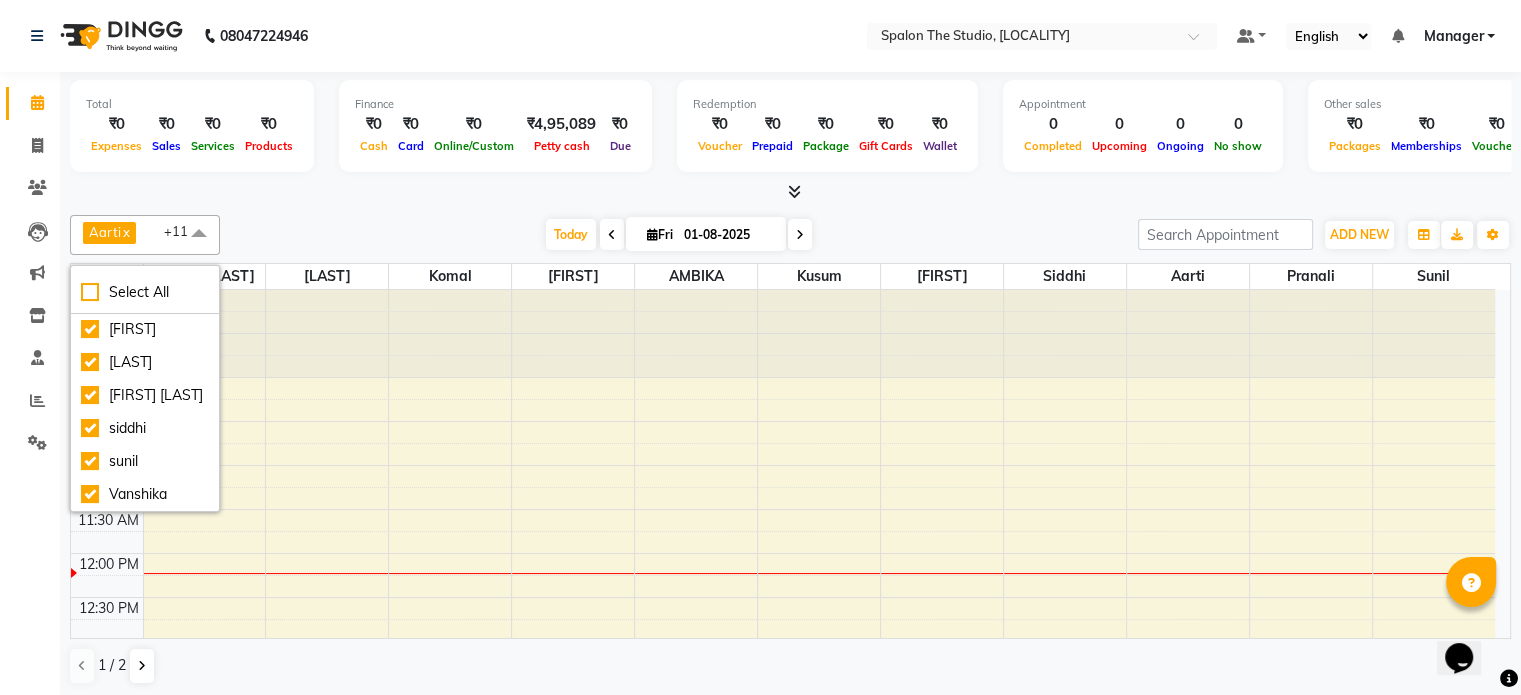click at bounding box center (199, 234) 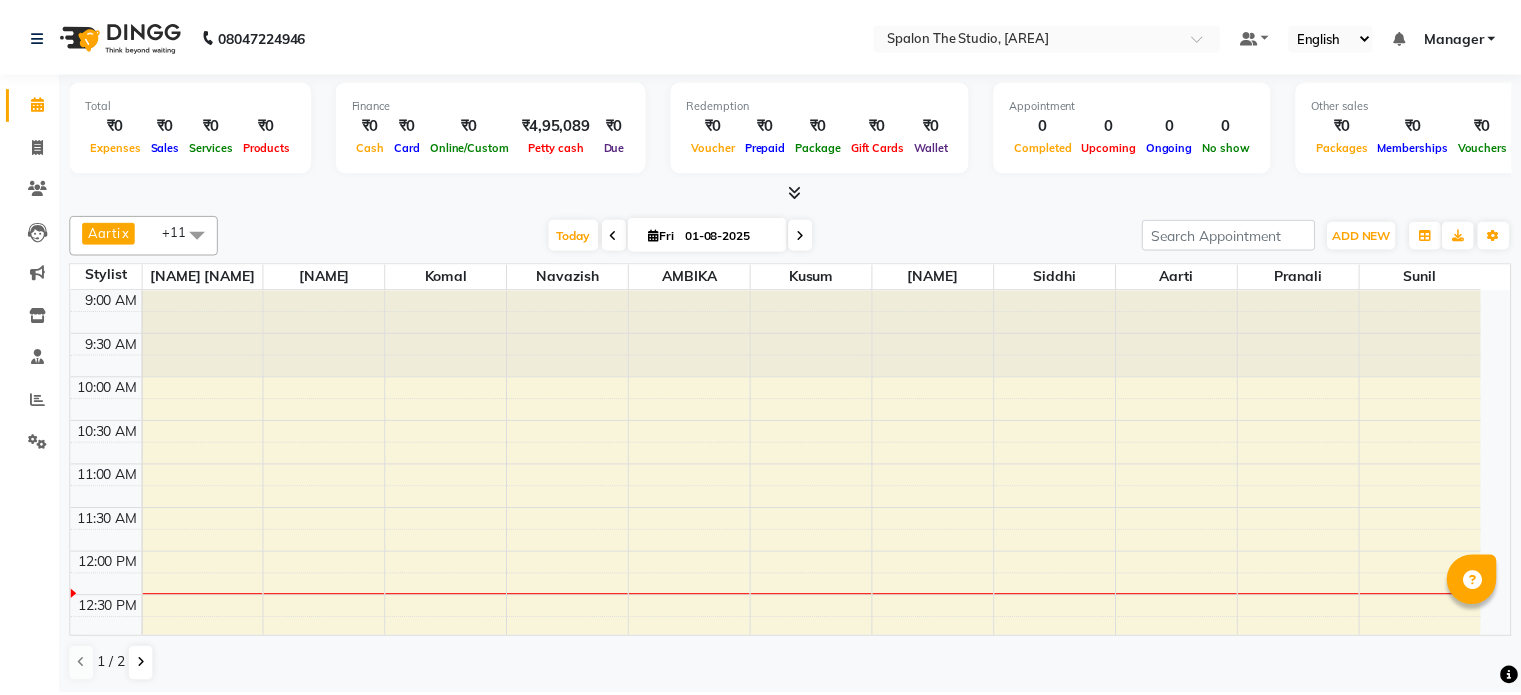 scroll, scrollTop: 0, scrollLeft: 0, axis: both 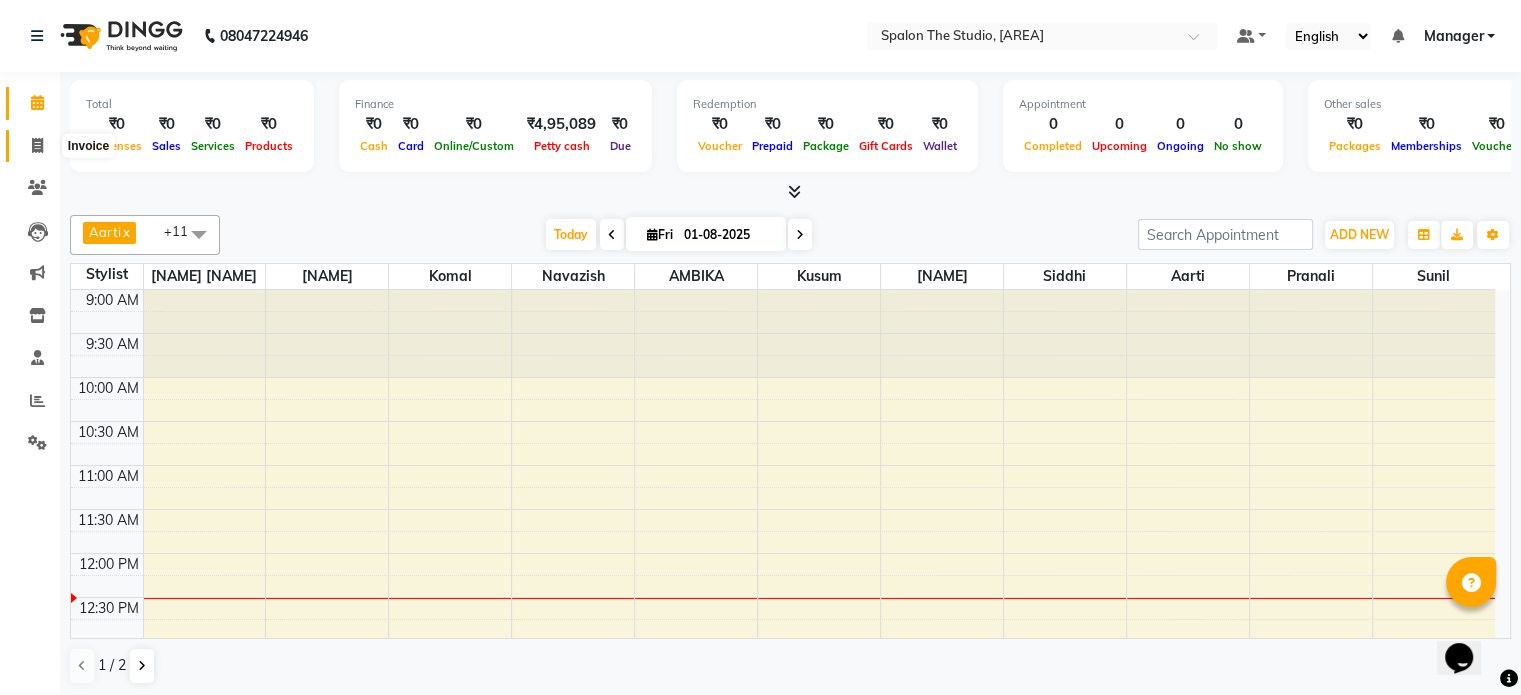click 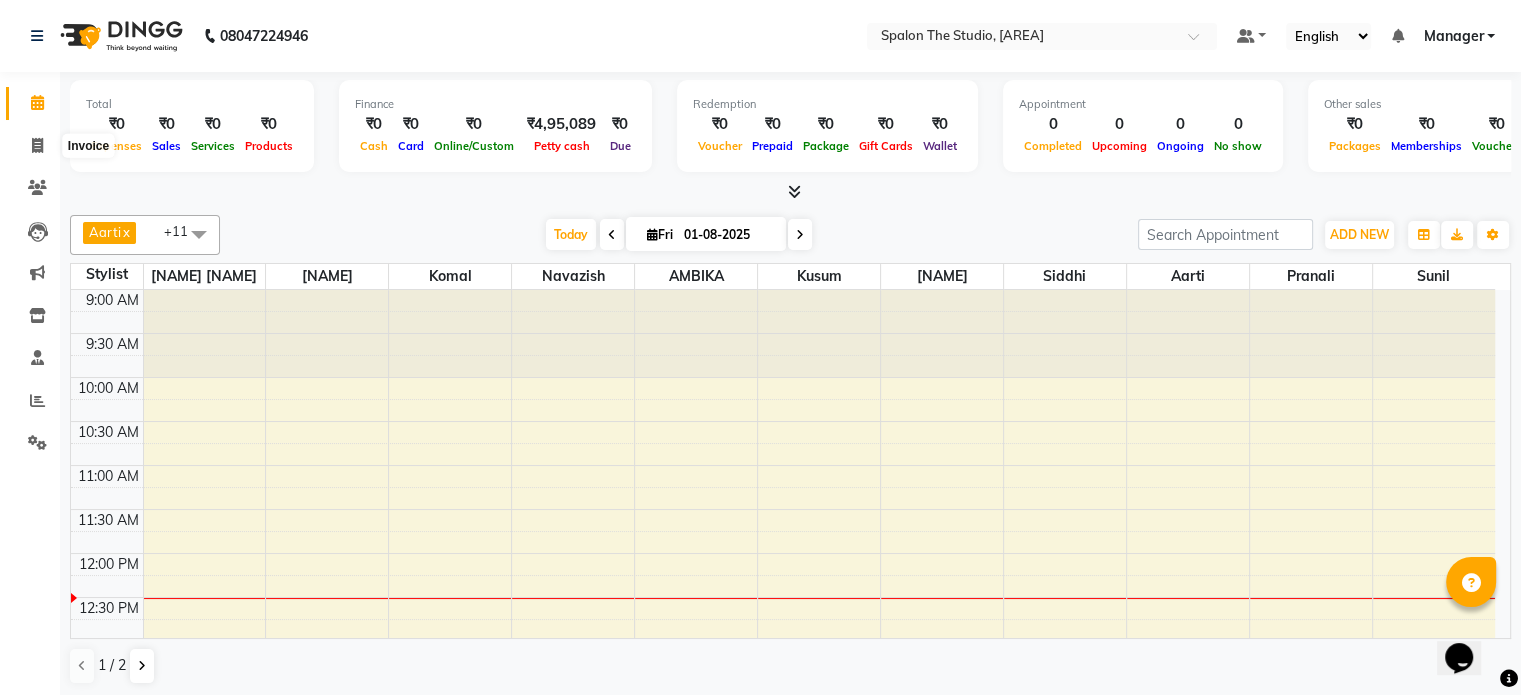 select on "903" 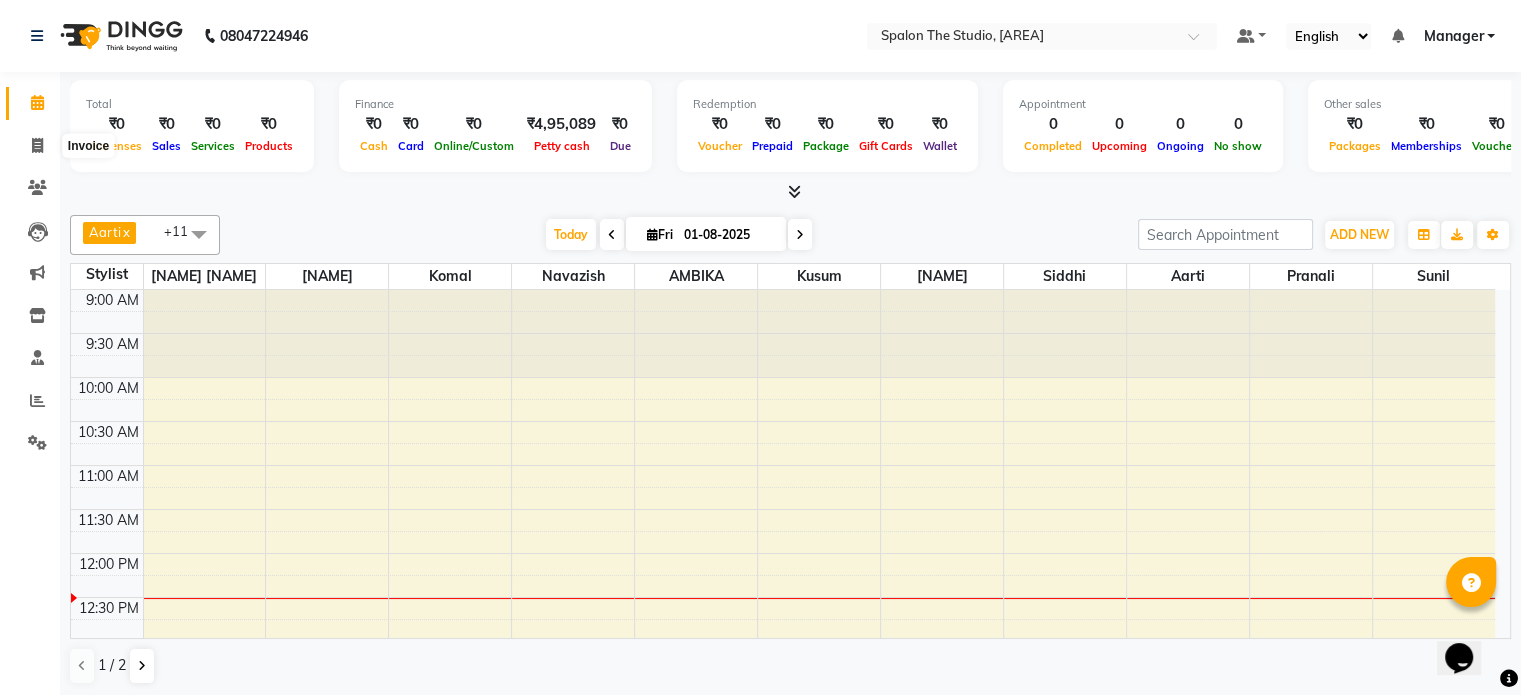 select on "service" 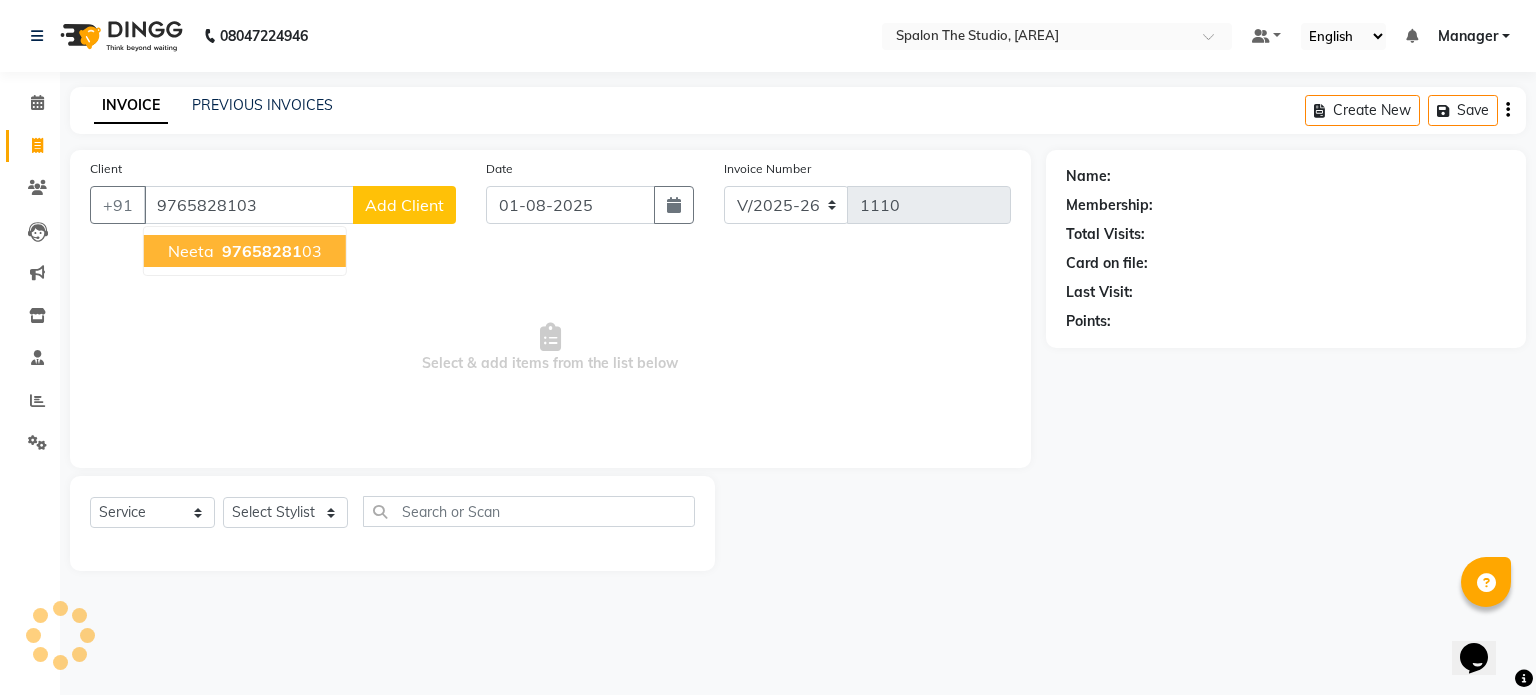 type on "9765828103" 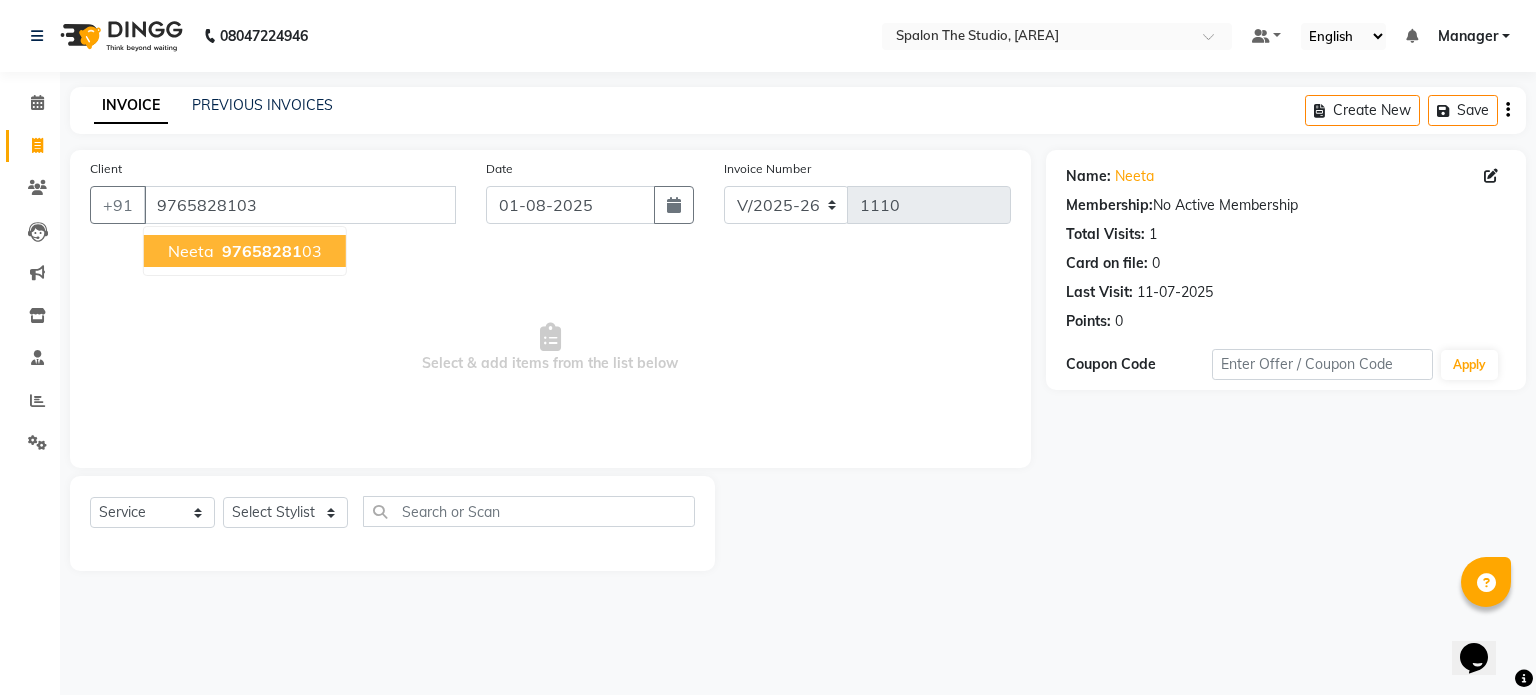 click on "[NAME], [NUMBER]" at bounding box center [245, 251] 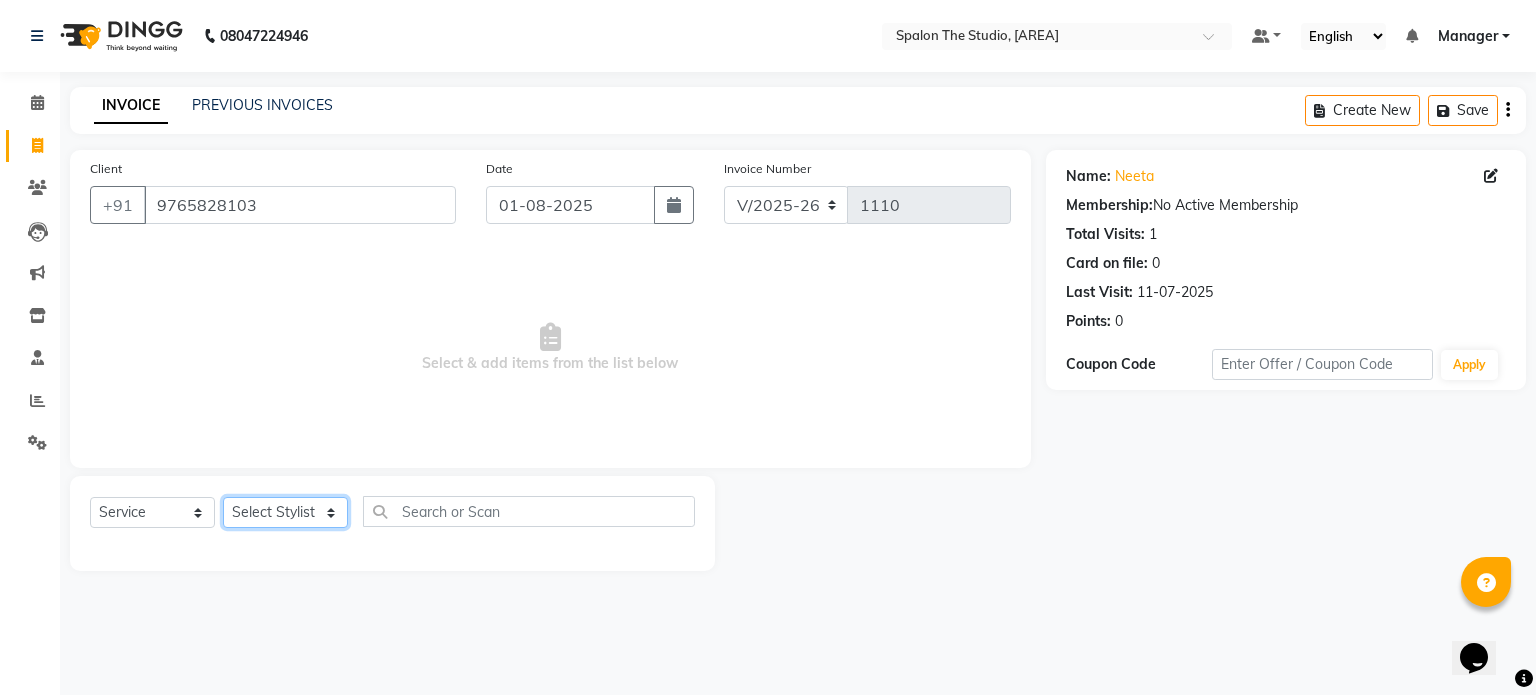 click on "Select Stylist [NAME] [NAME] [NAME] [NAME] [NAME] [NAME] [NAME] [NAME] [NAME] [NAME] [NAME] [NAME] [NAME] [NAME] [NAME]" 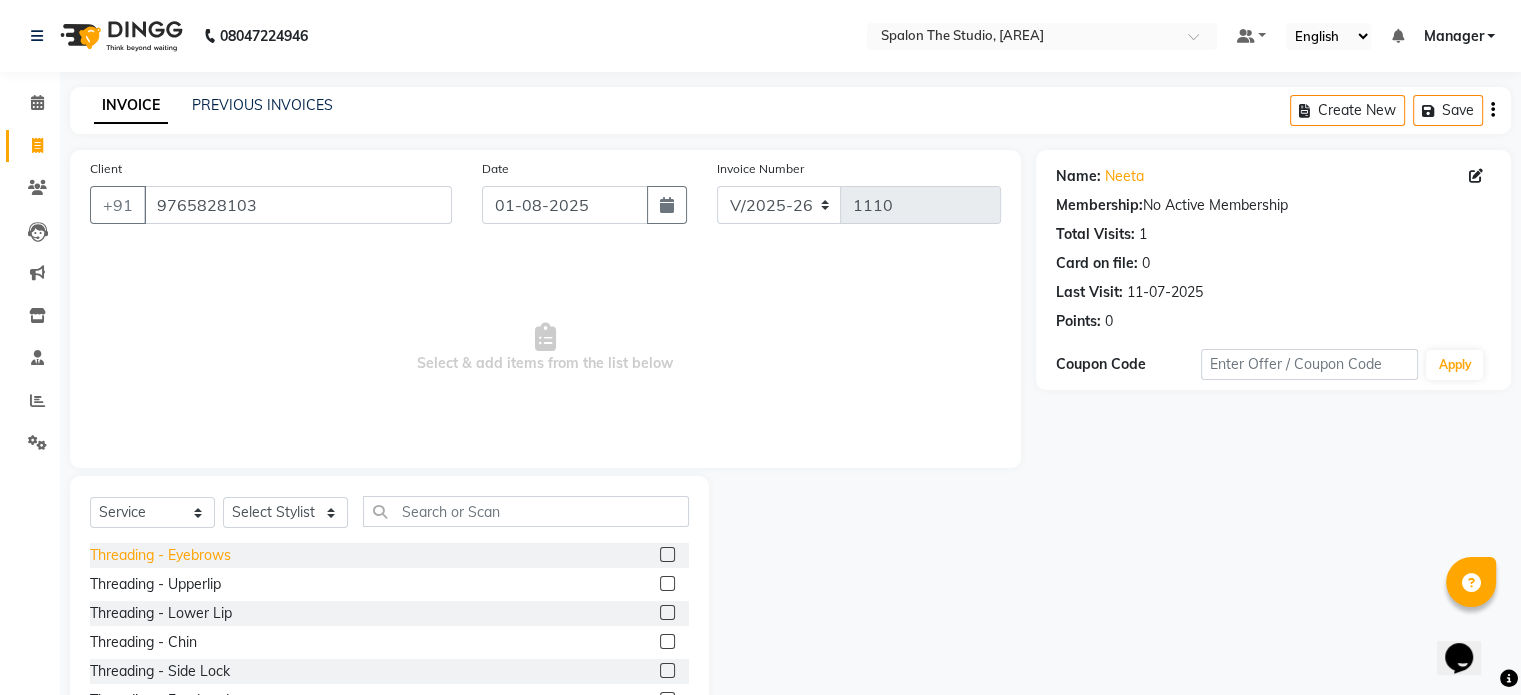 click on "Threading - Eyebrows" 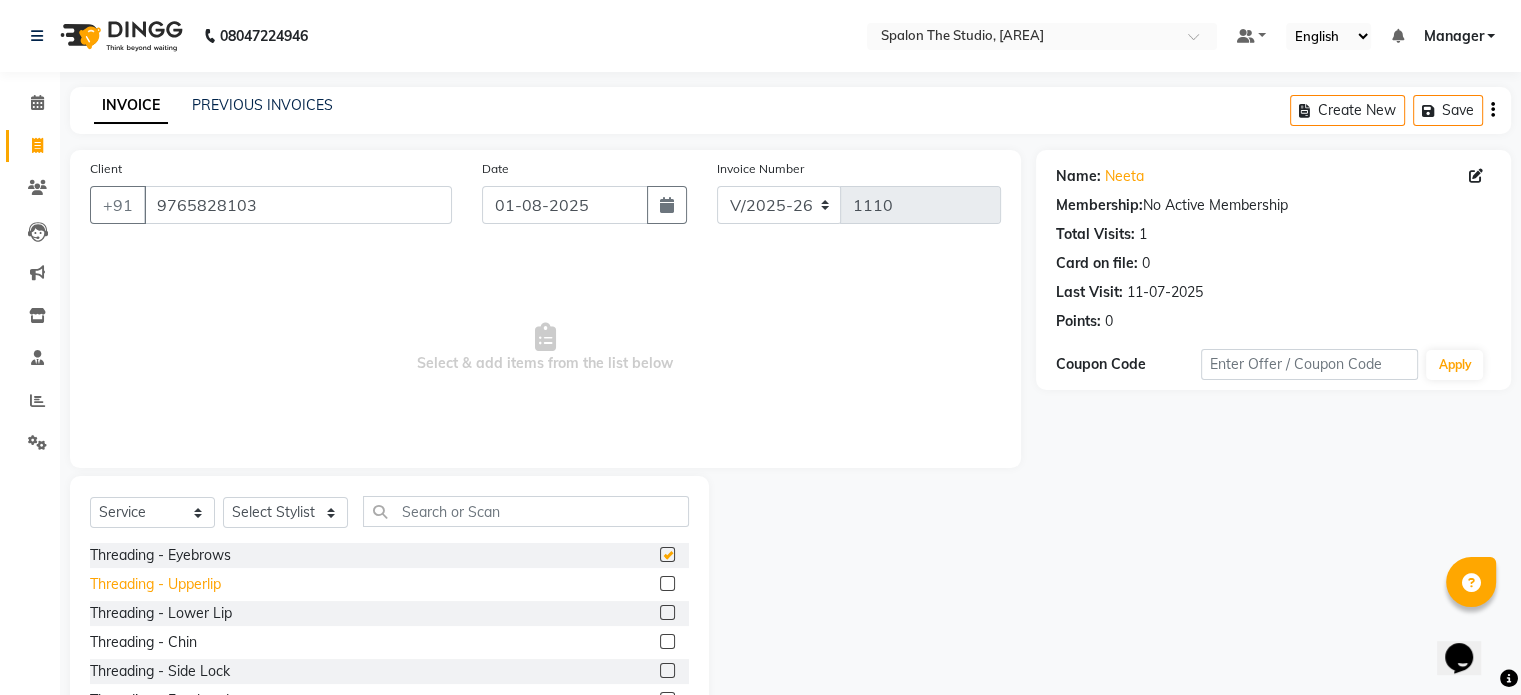 checkbox on "false" 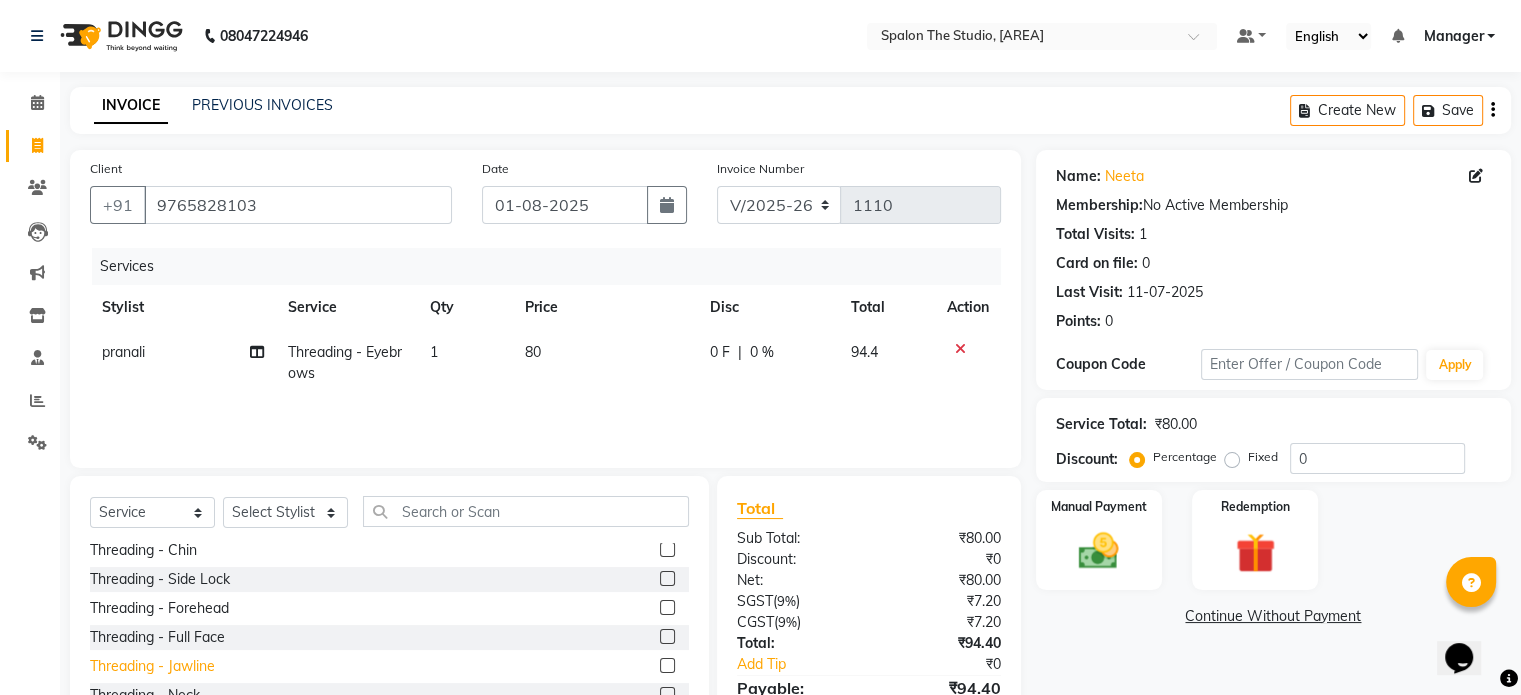 scroll, scrollTop: 100, scrollLeft: 0, axis: vertical 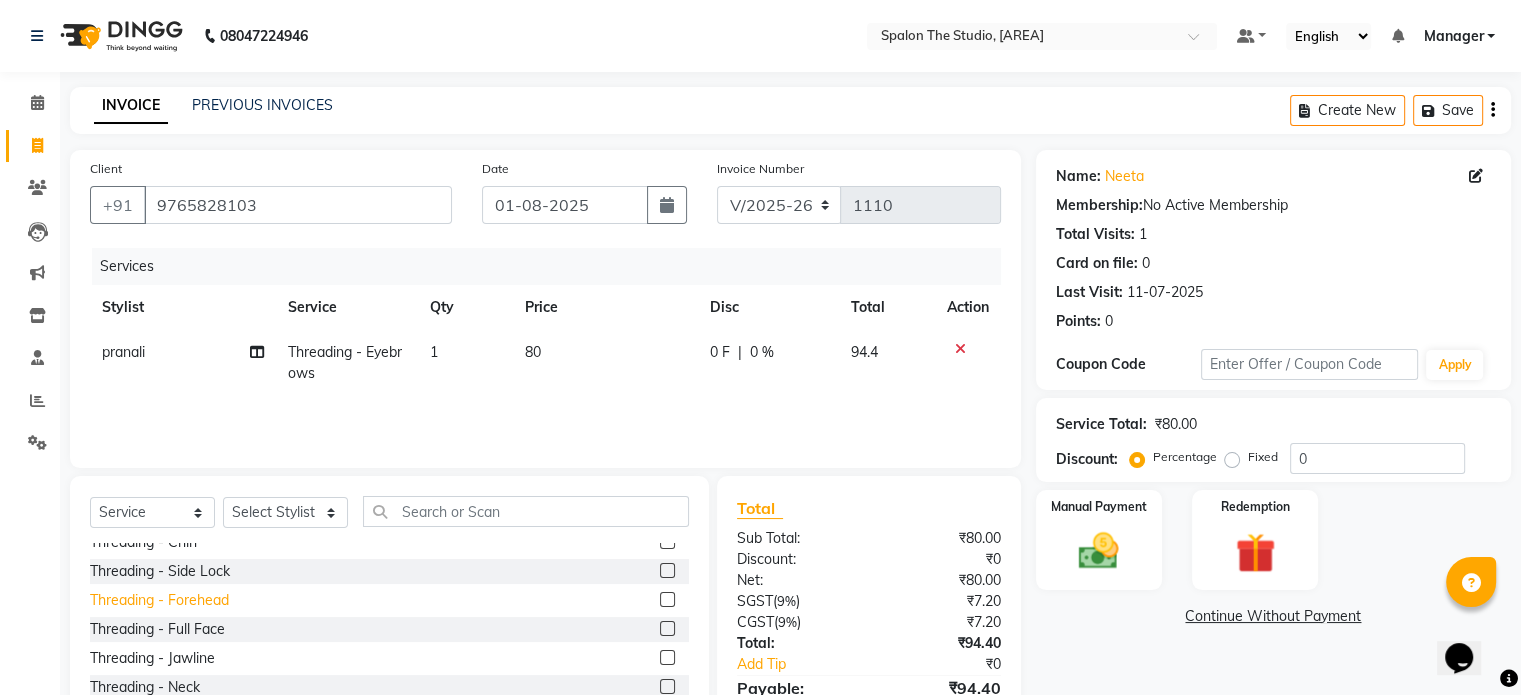 click on "Threading - Forehead" 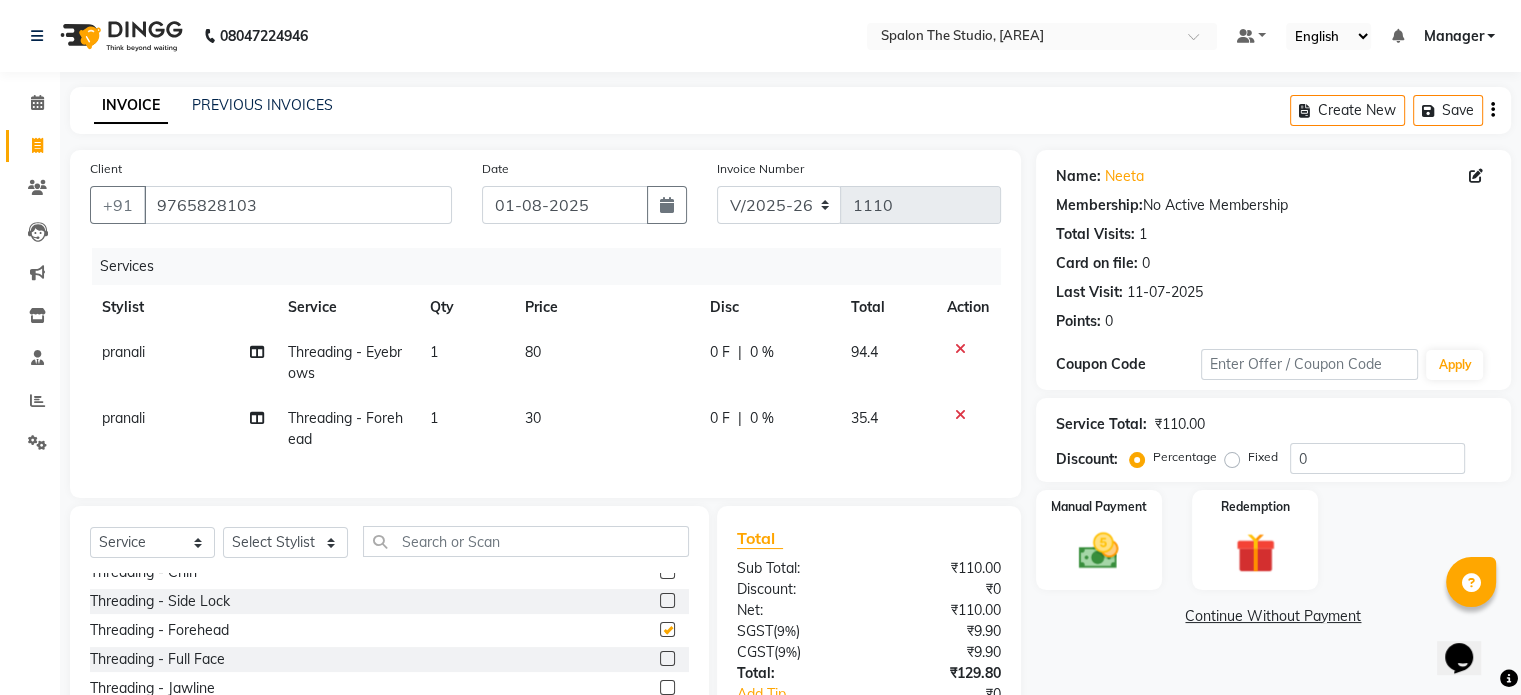 checkbox on "false" 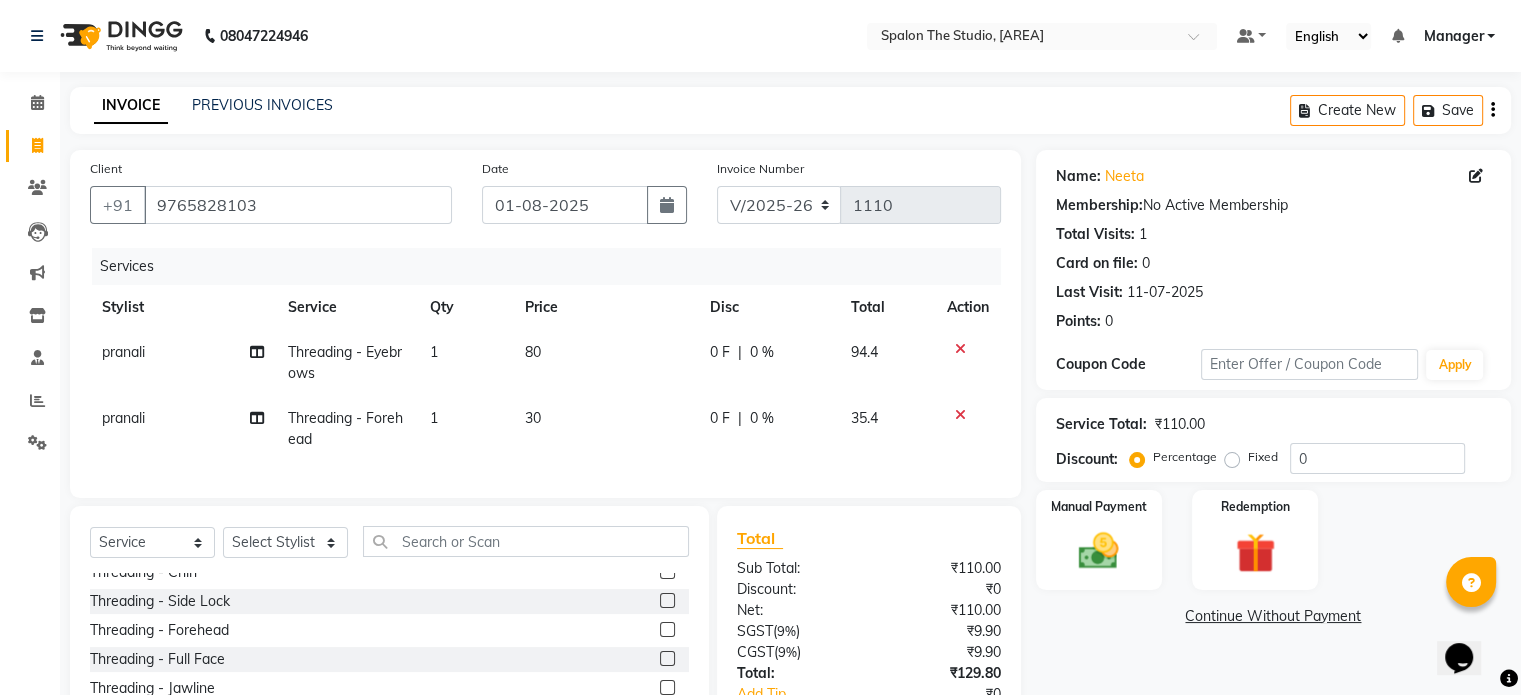 click on "30" 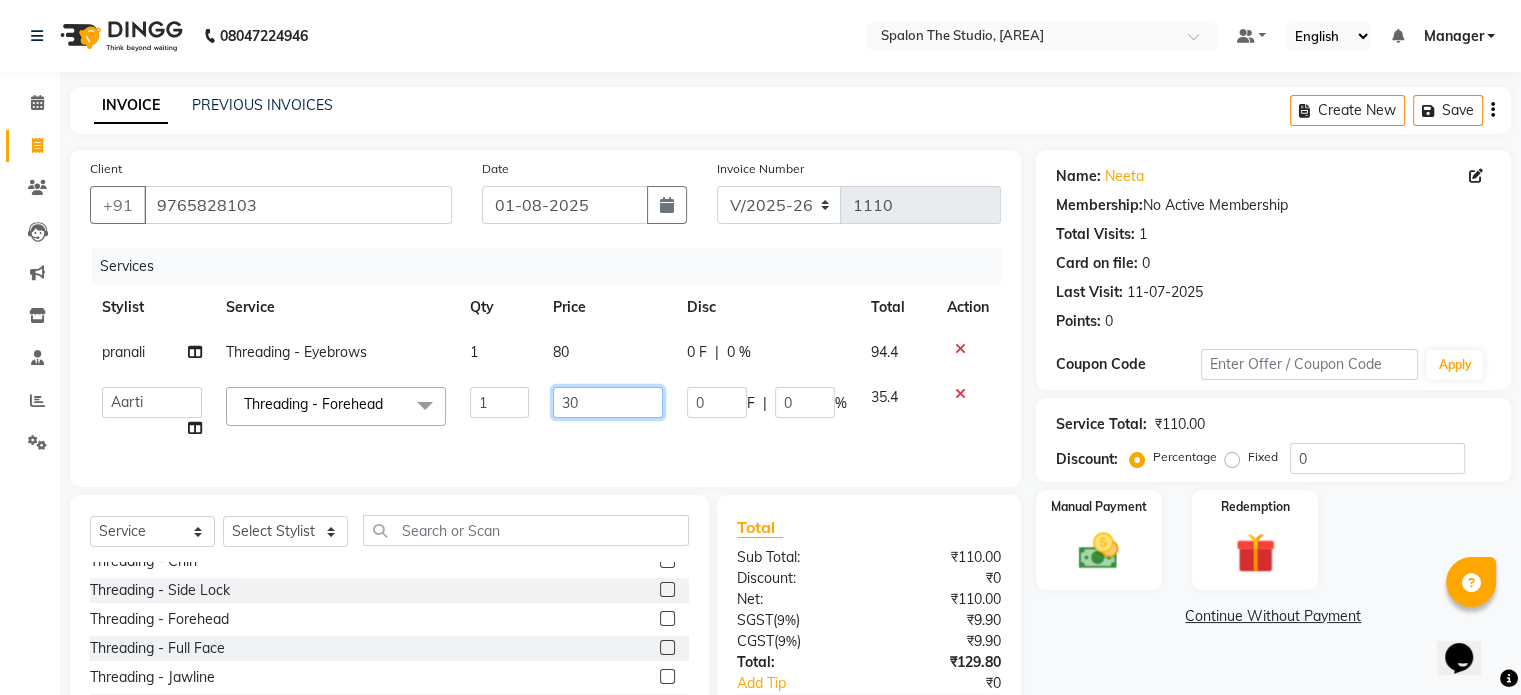 click on "30" 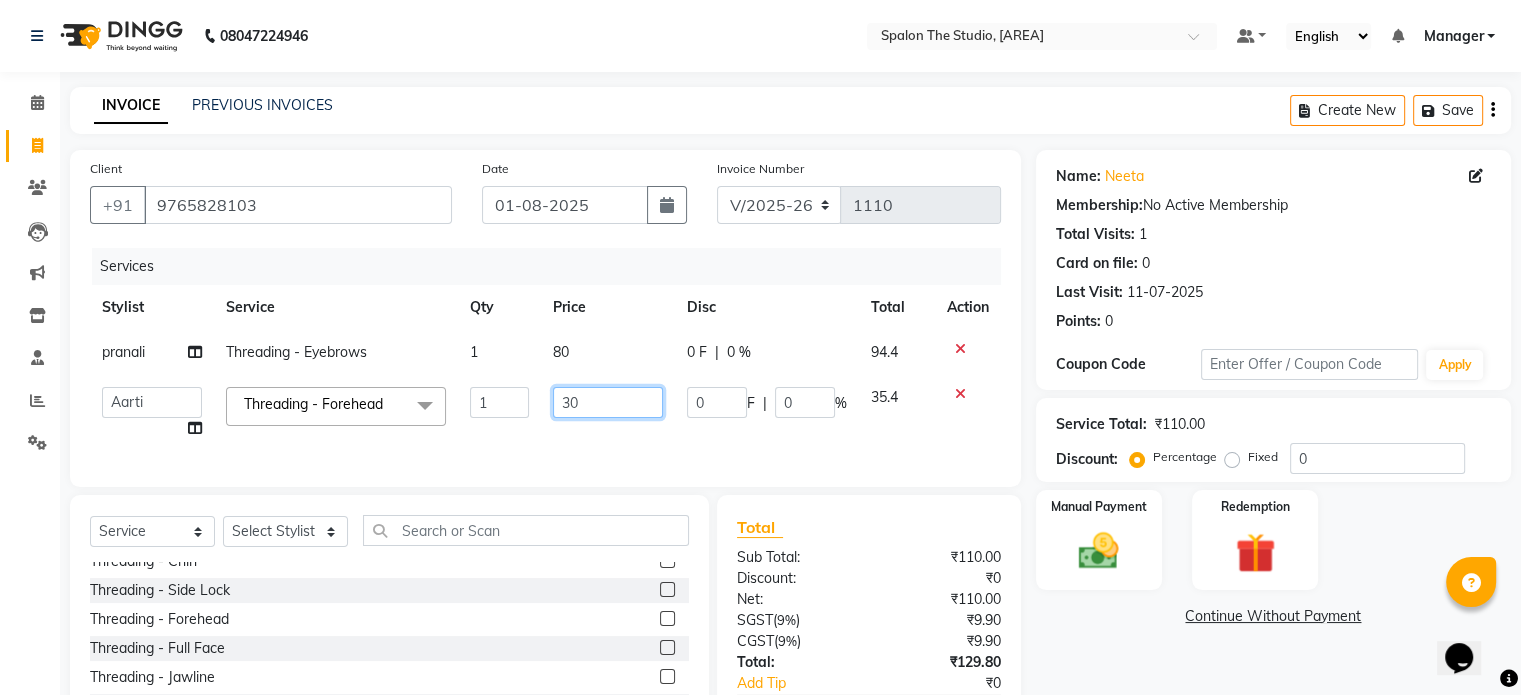 type on "3" 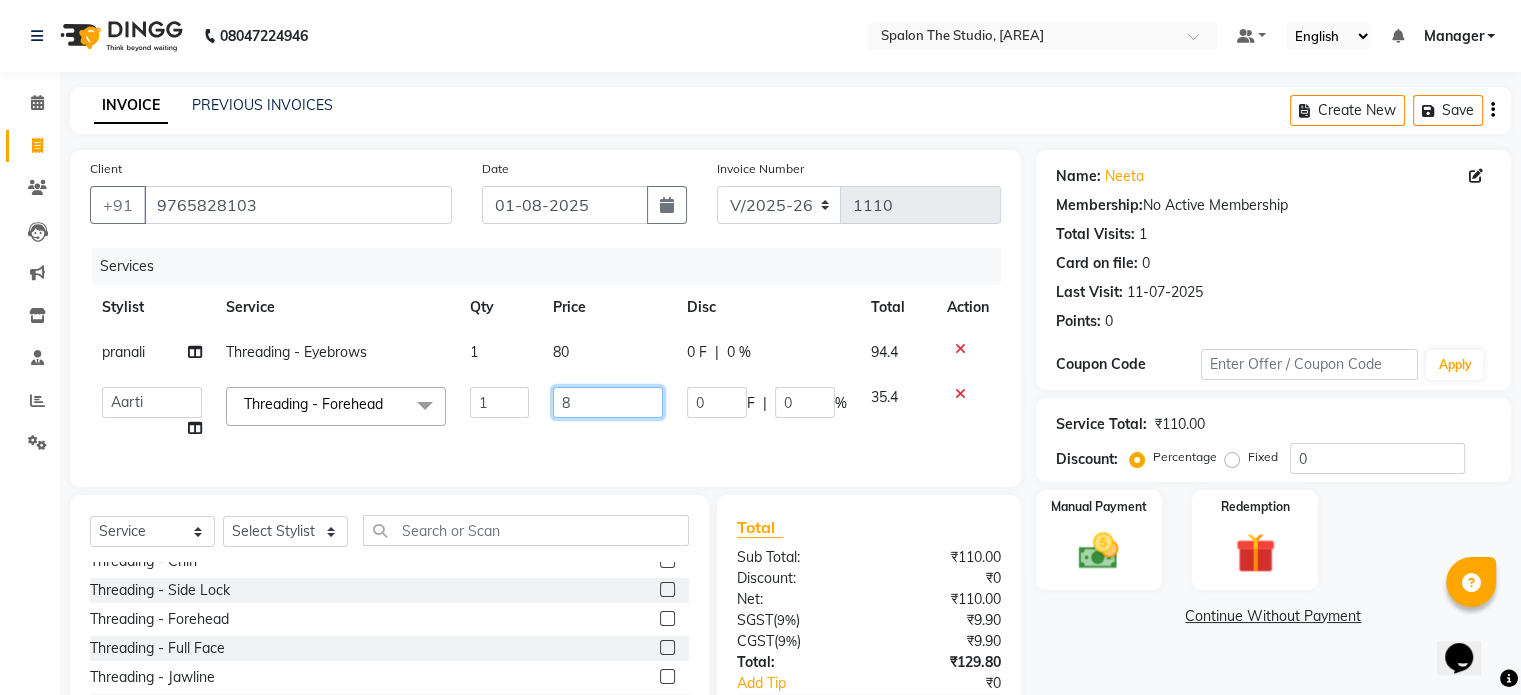 type on "80" 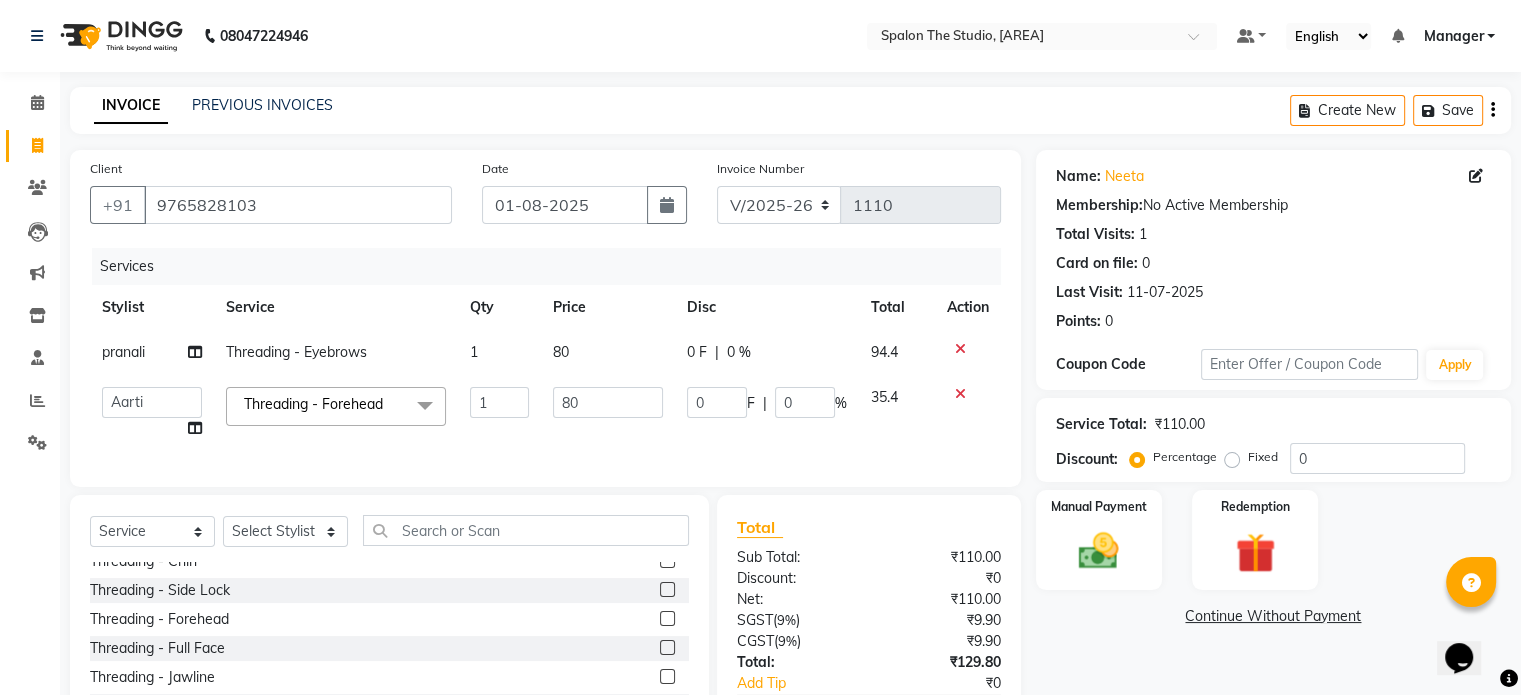 click on "Client +91 [PHONE]" 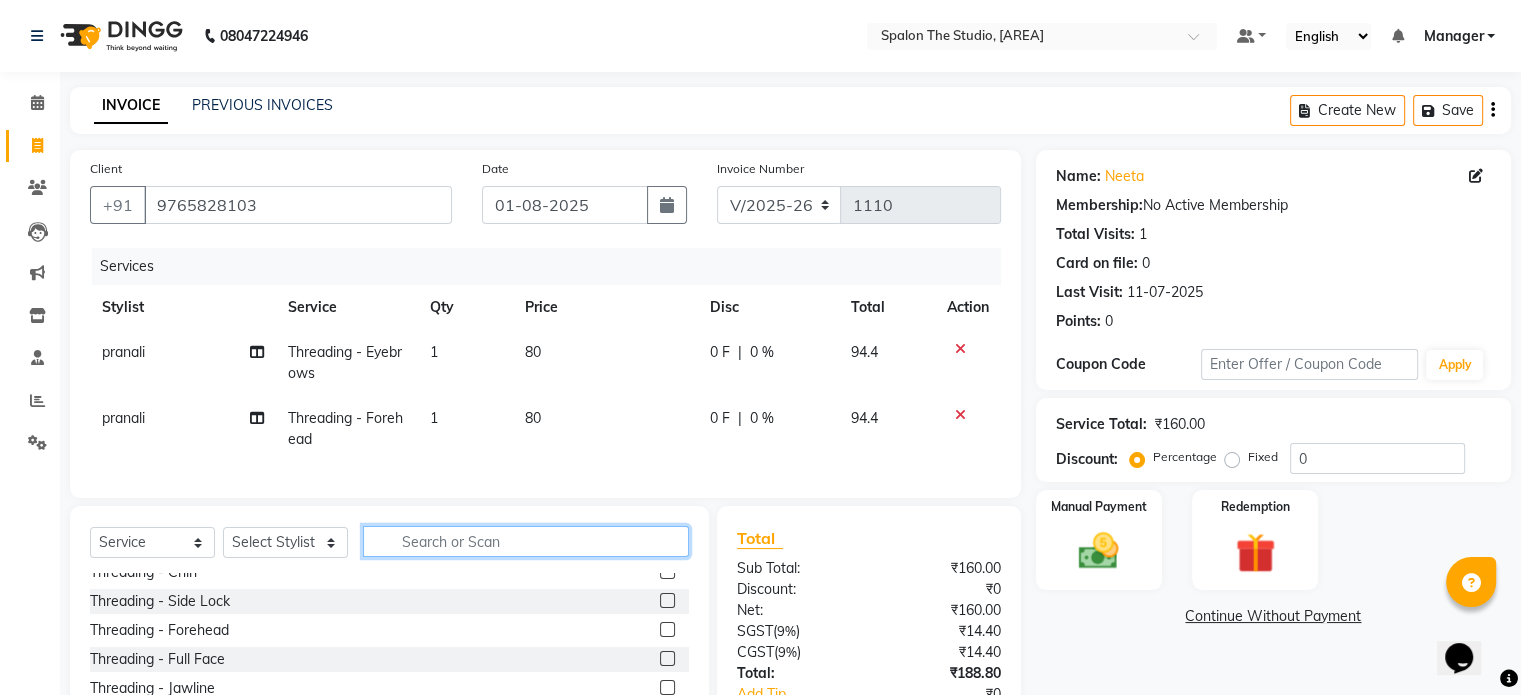 drag, startPoint x: 482, startPoint y: 551, endPoint x: 467, endPoint y: 551, distance: 15 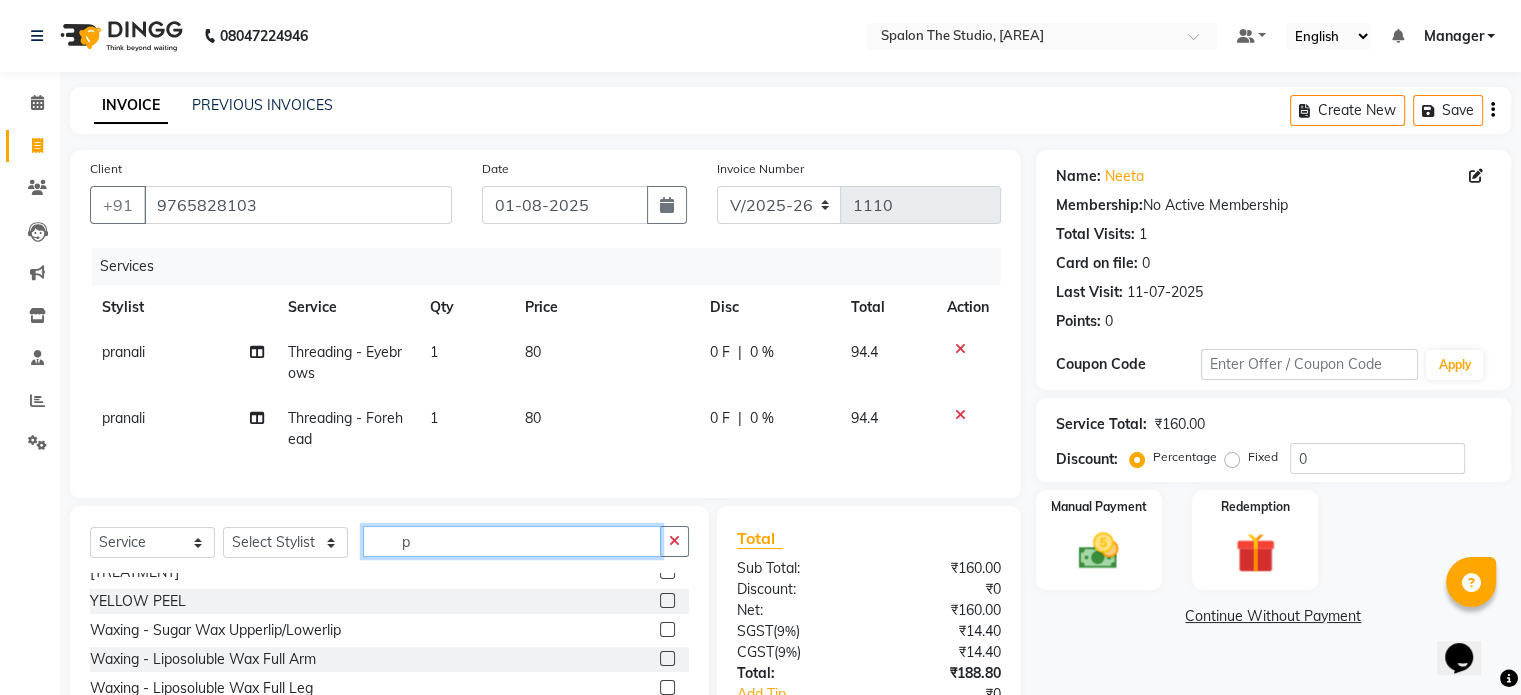 scroll, scrollTop: 0, scrollLeft: 0, axis: both 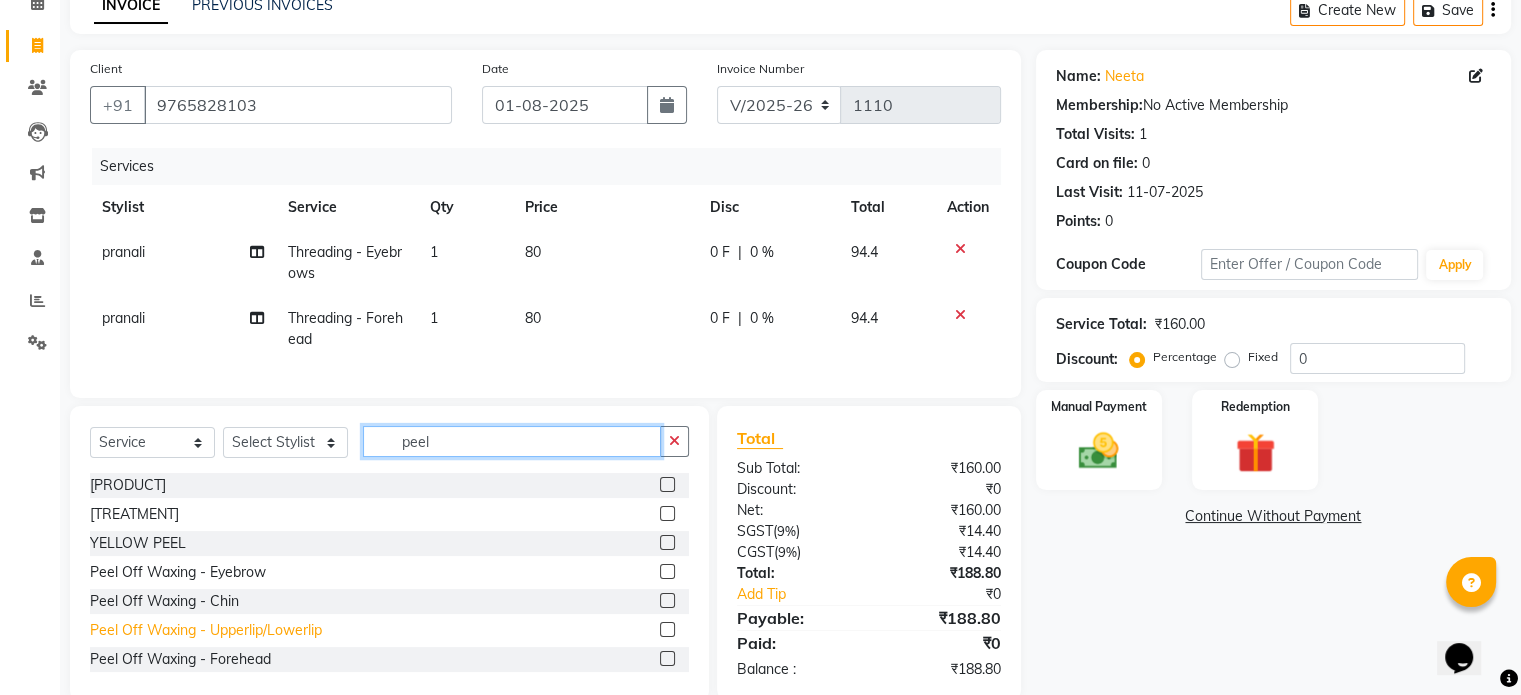 type on "peel" 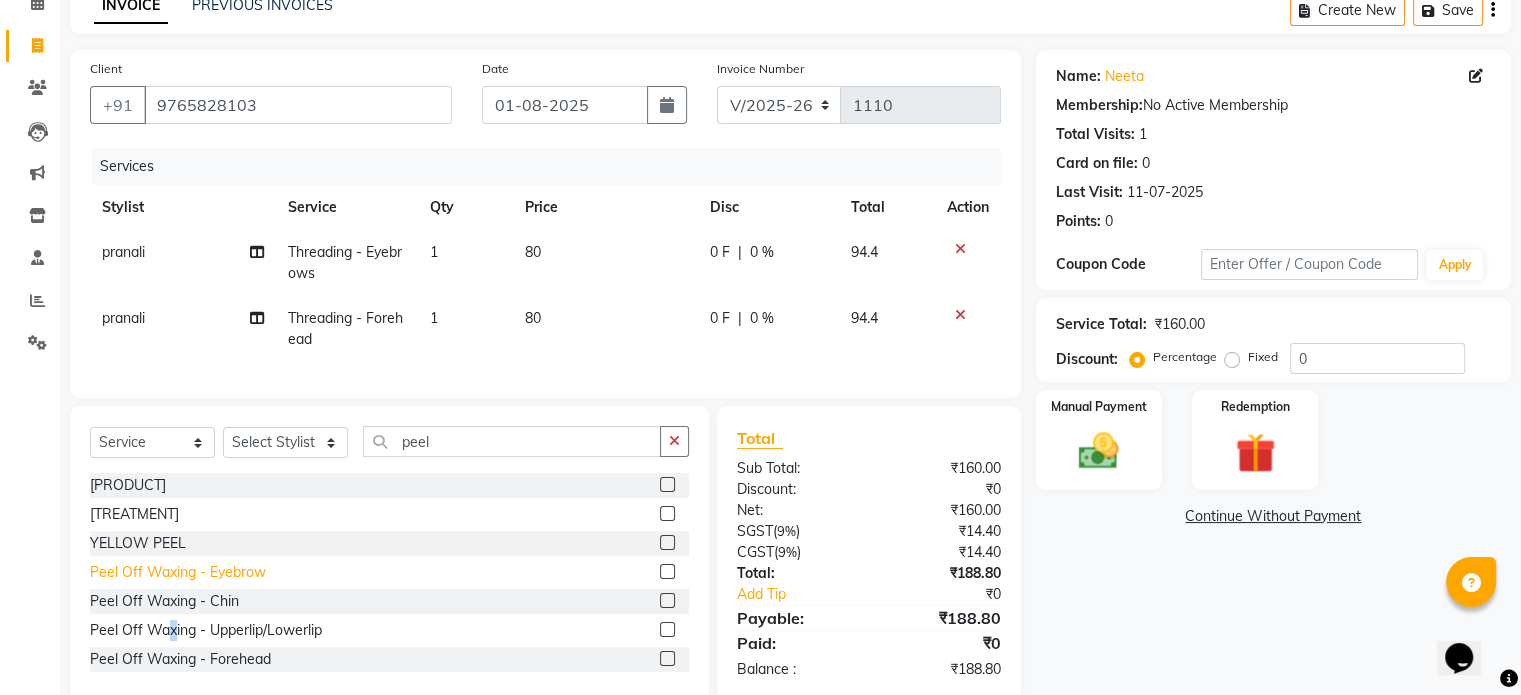 click on "Peel Off Waxing - Upperlip/Lowerlip" 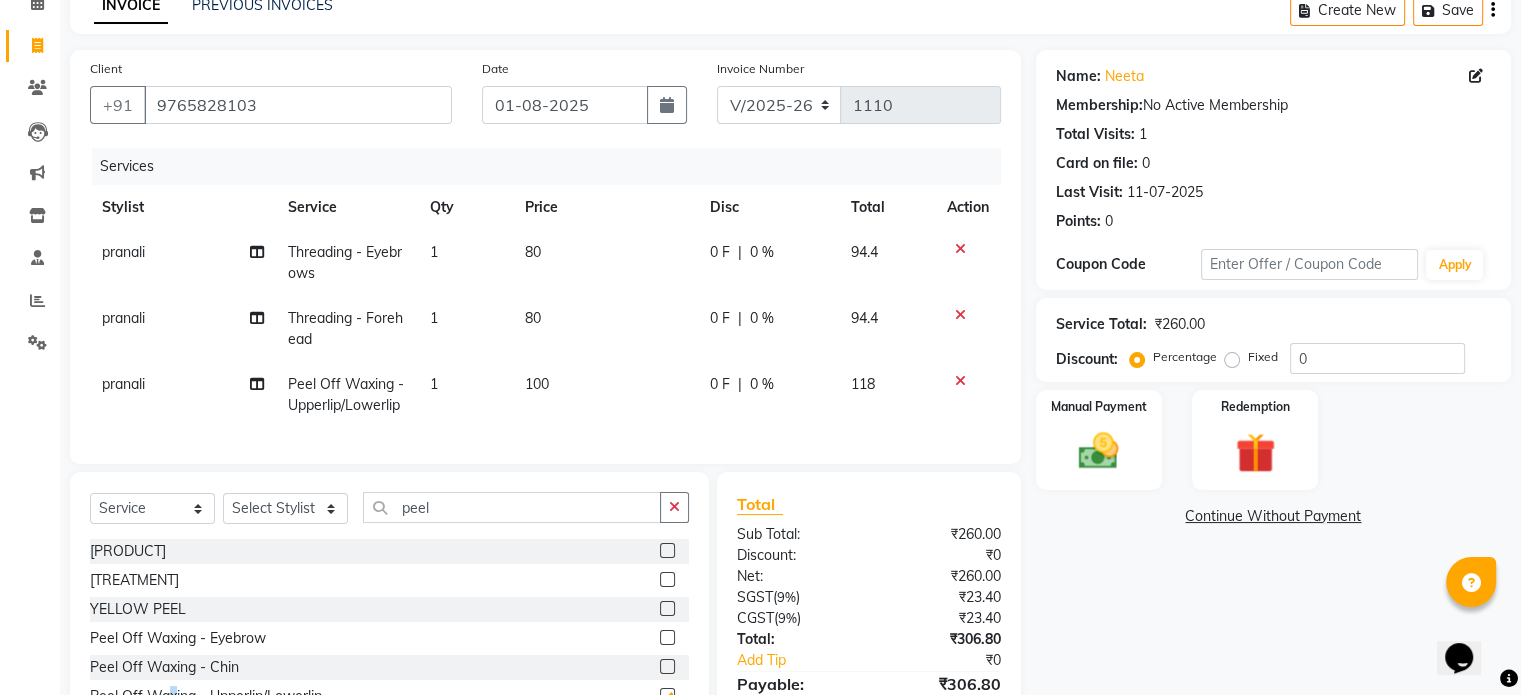 checkbox on "false" 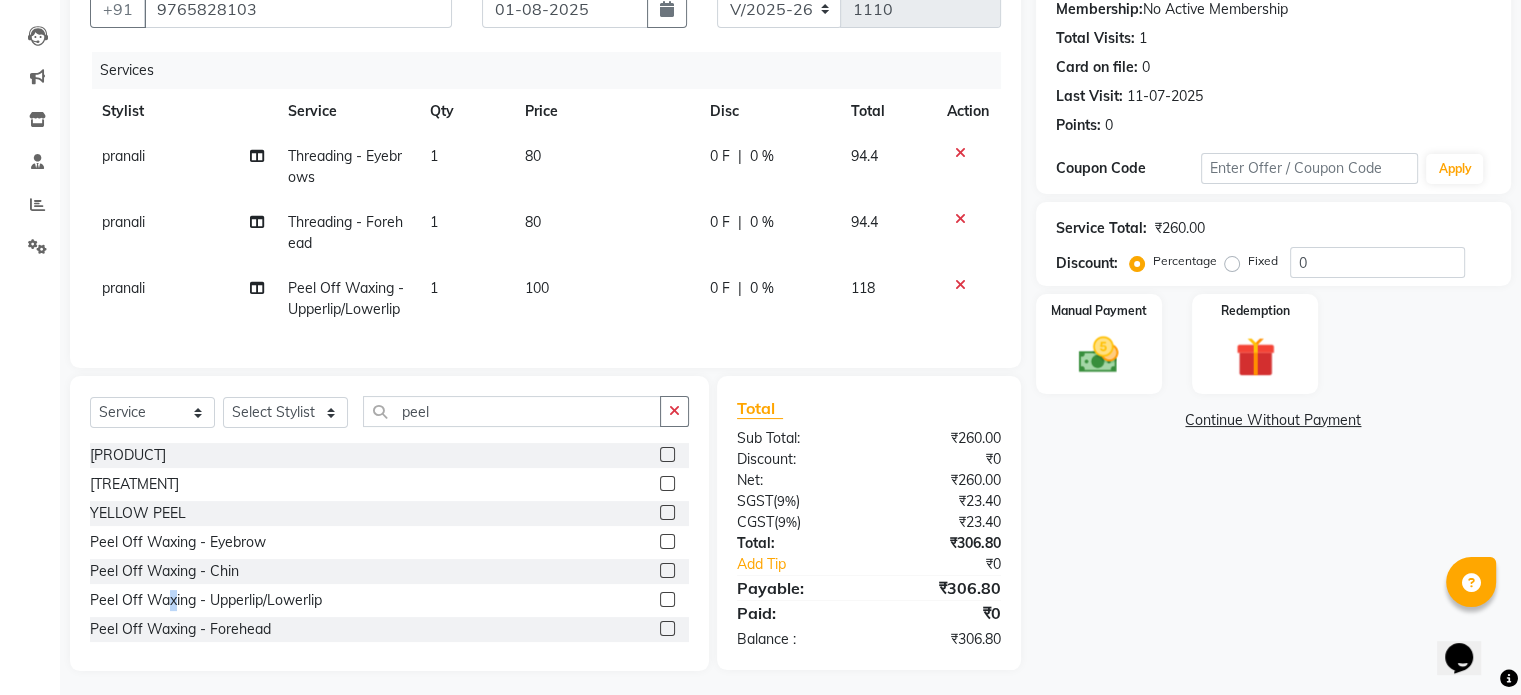 scroll, scrollTop: 217, scrollLeft: 0, axis: vertical 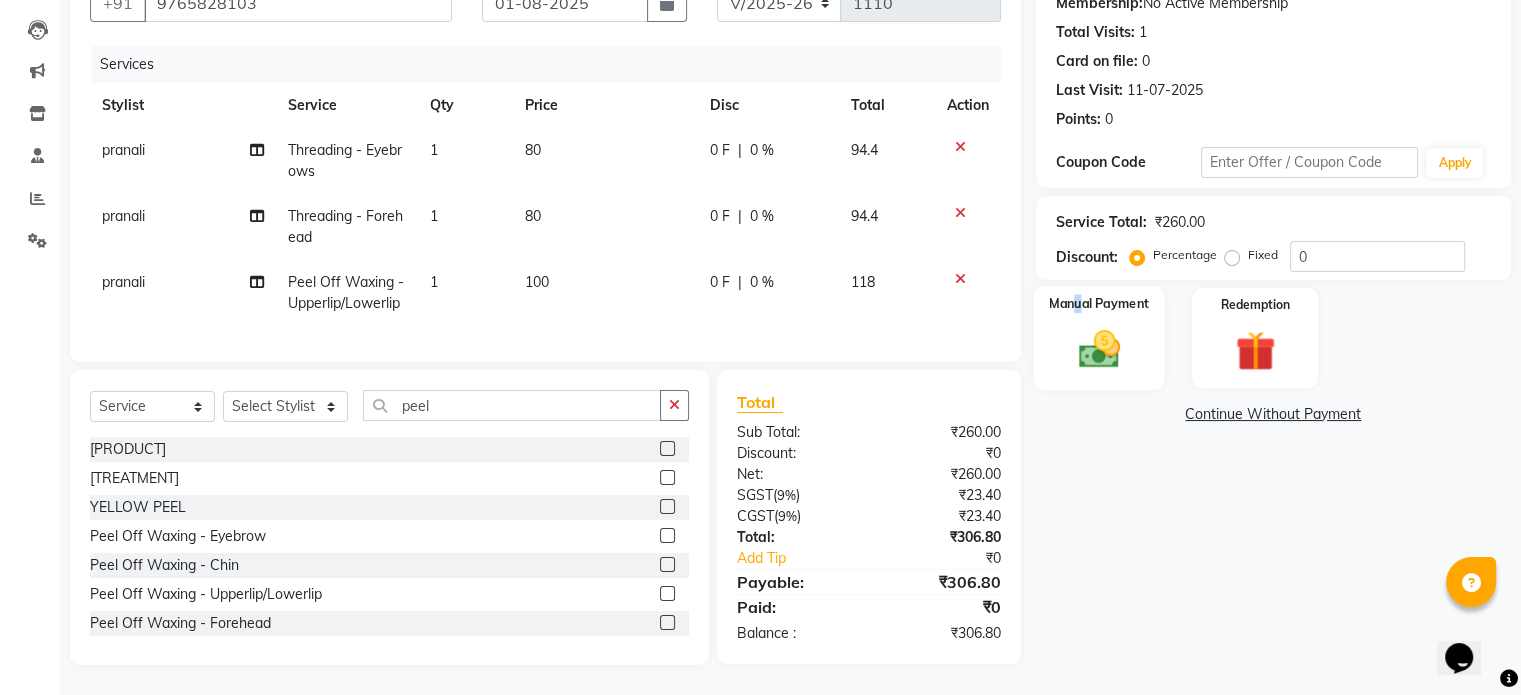 click on "Manual Payment" 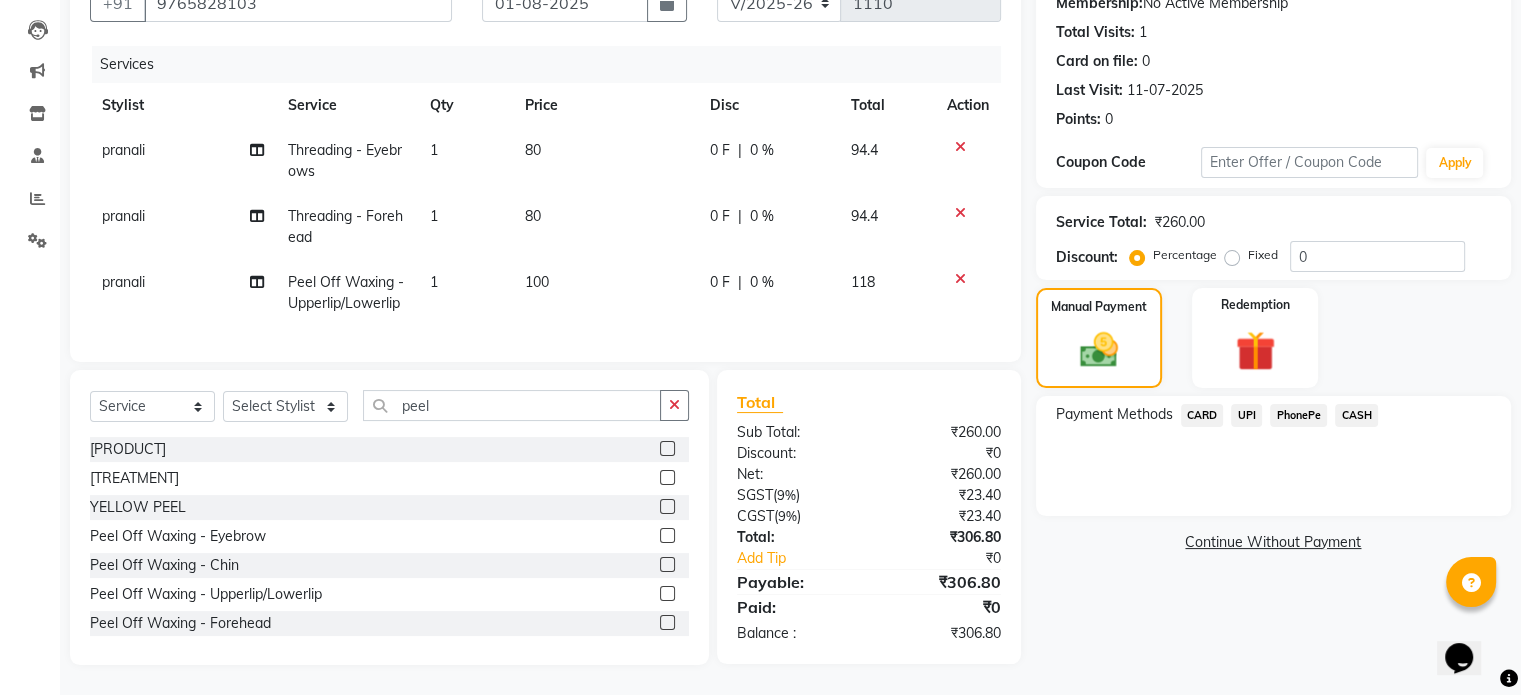 click on "UPI" 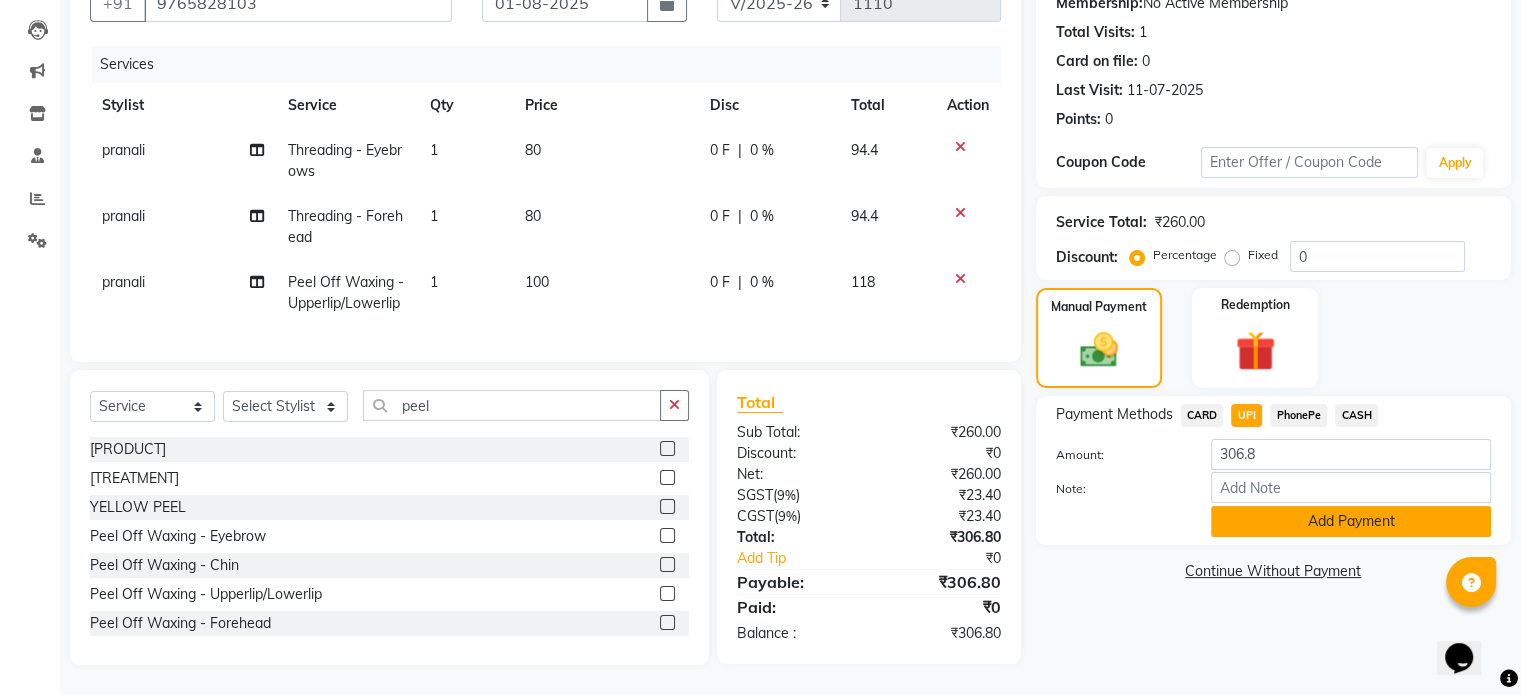 click on "Add Payment" 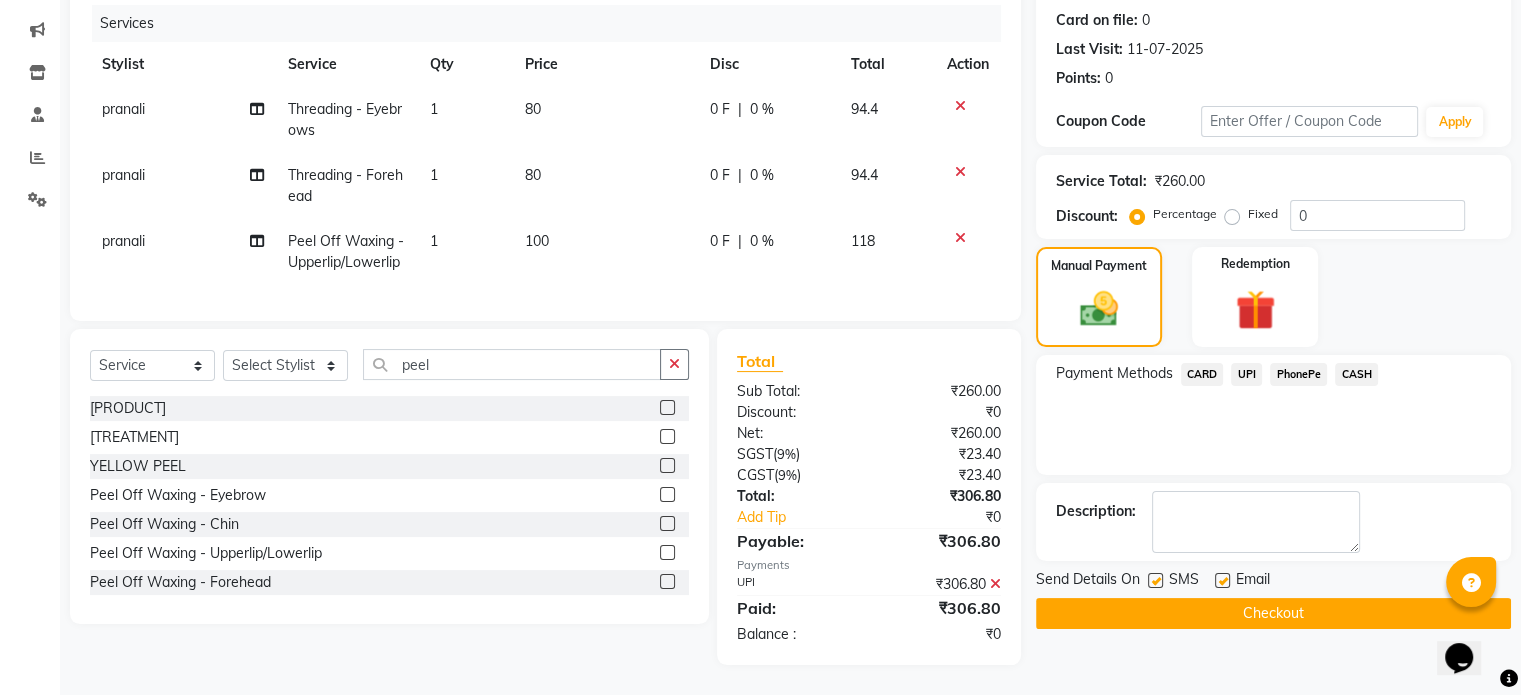 scroll, scrollTop: 258, scrollLeft: 0, axis: vertical 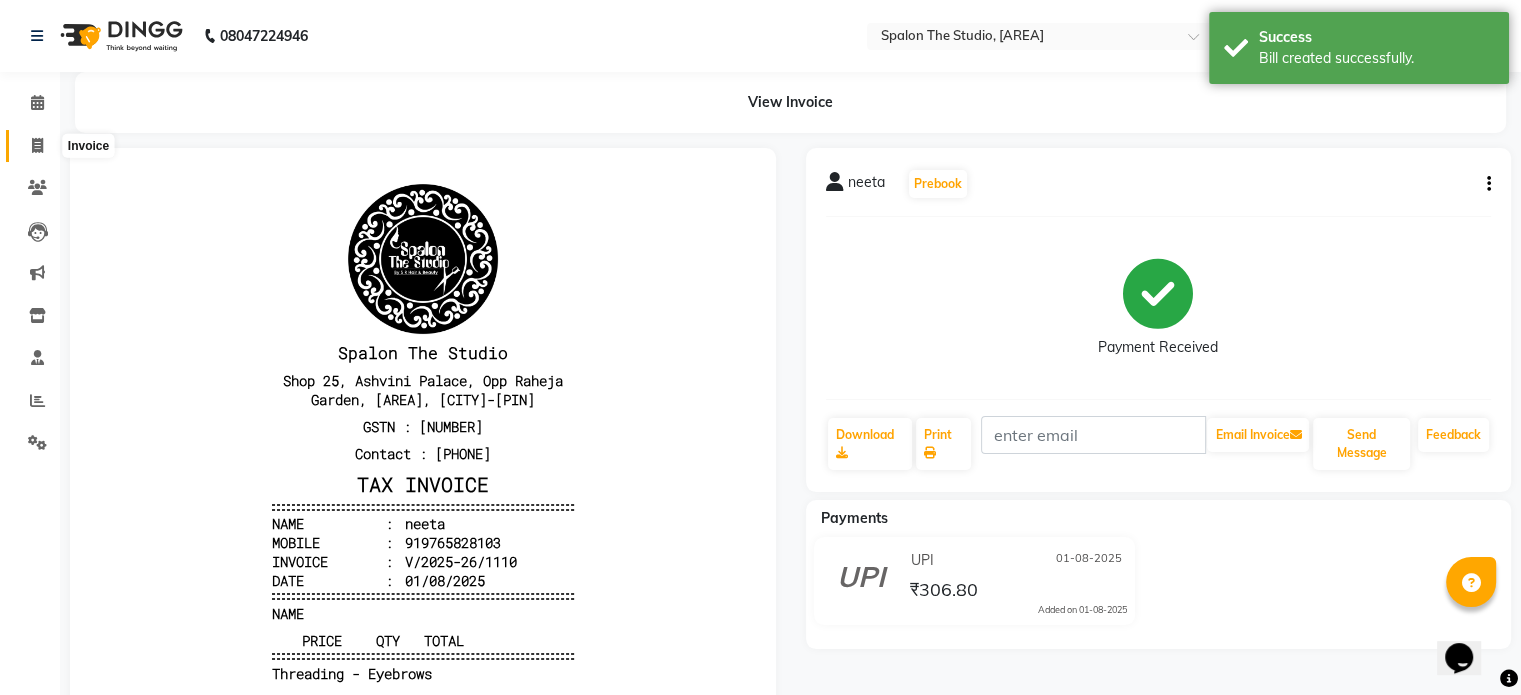click 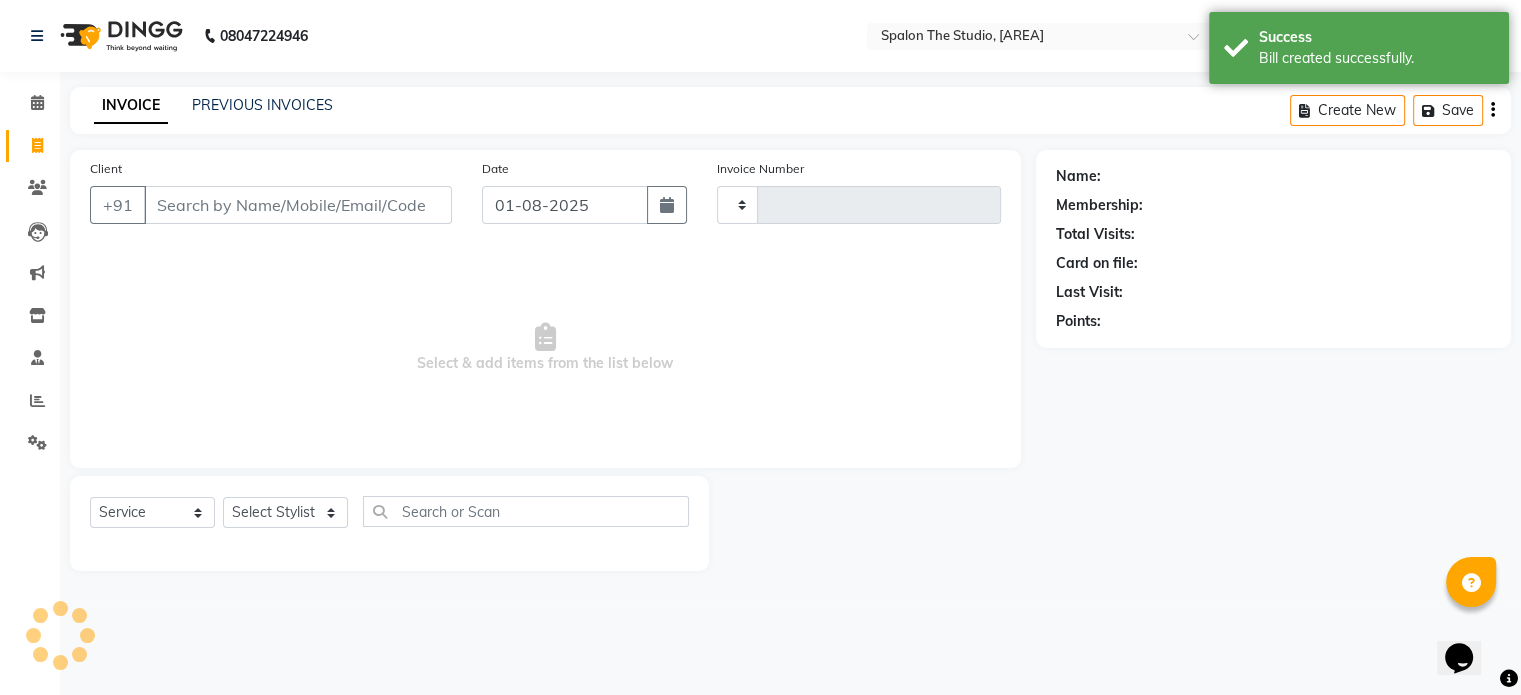 type on "1111" 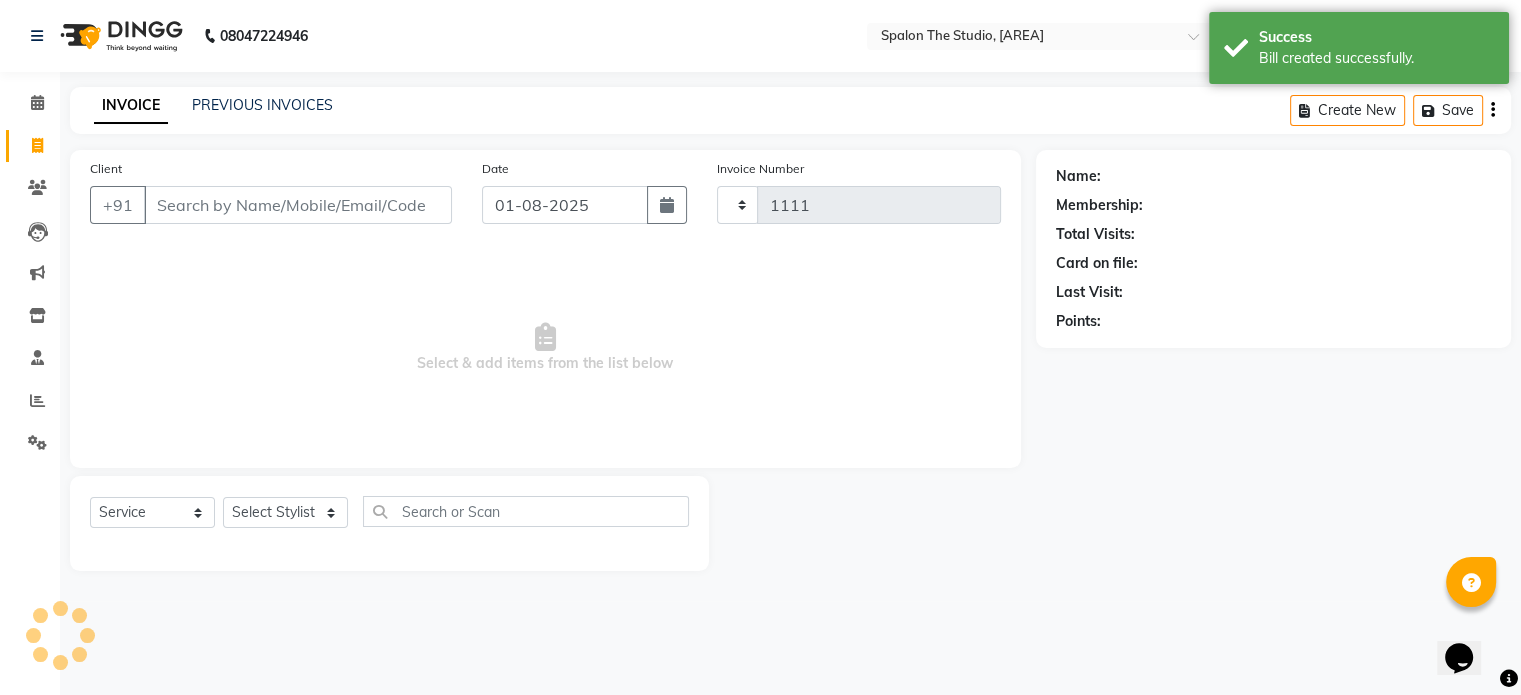 select on "903" 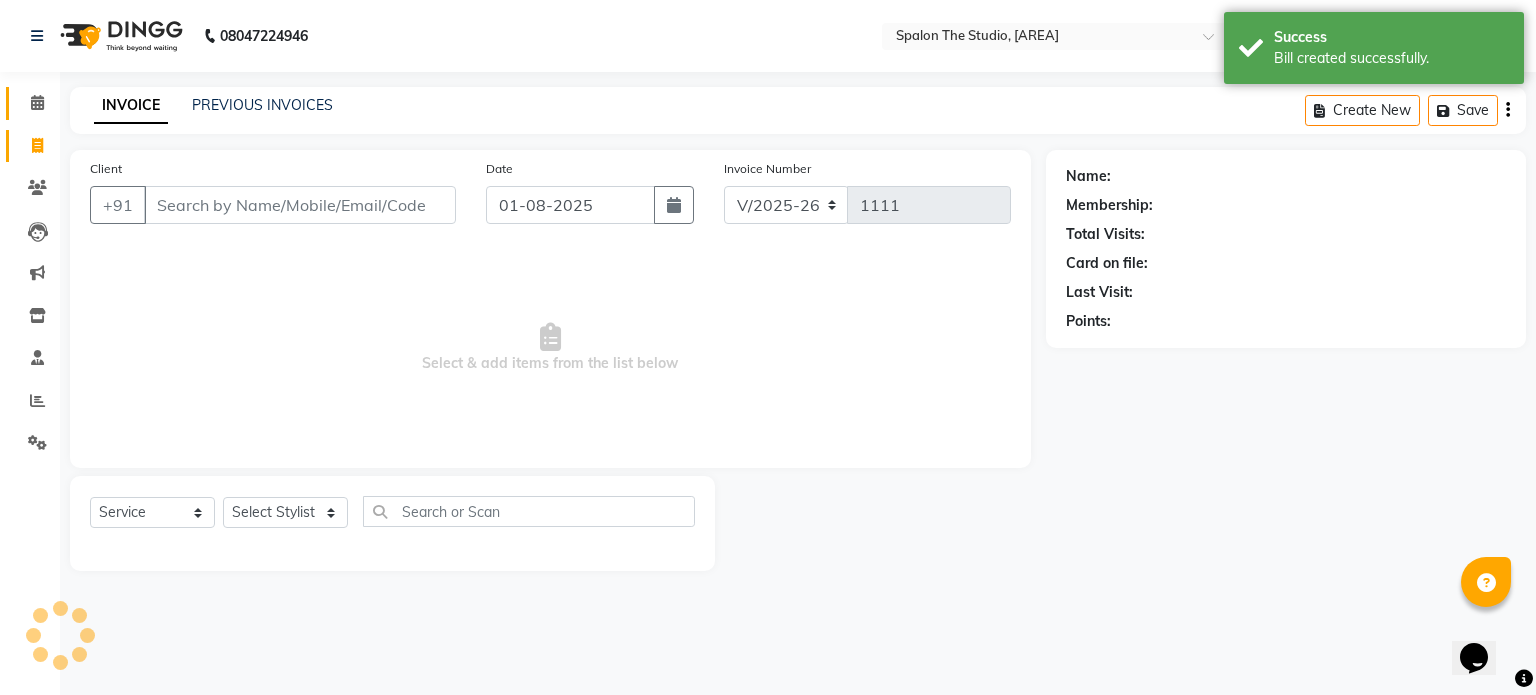 click on "Calendar" 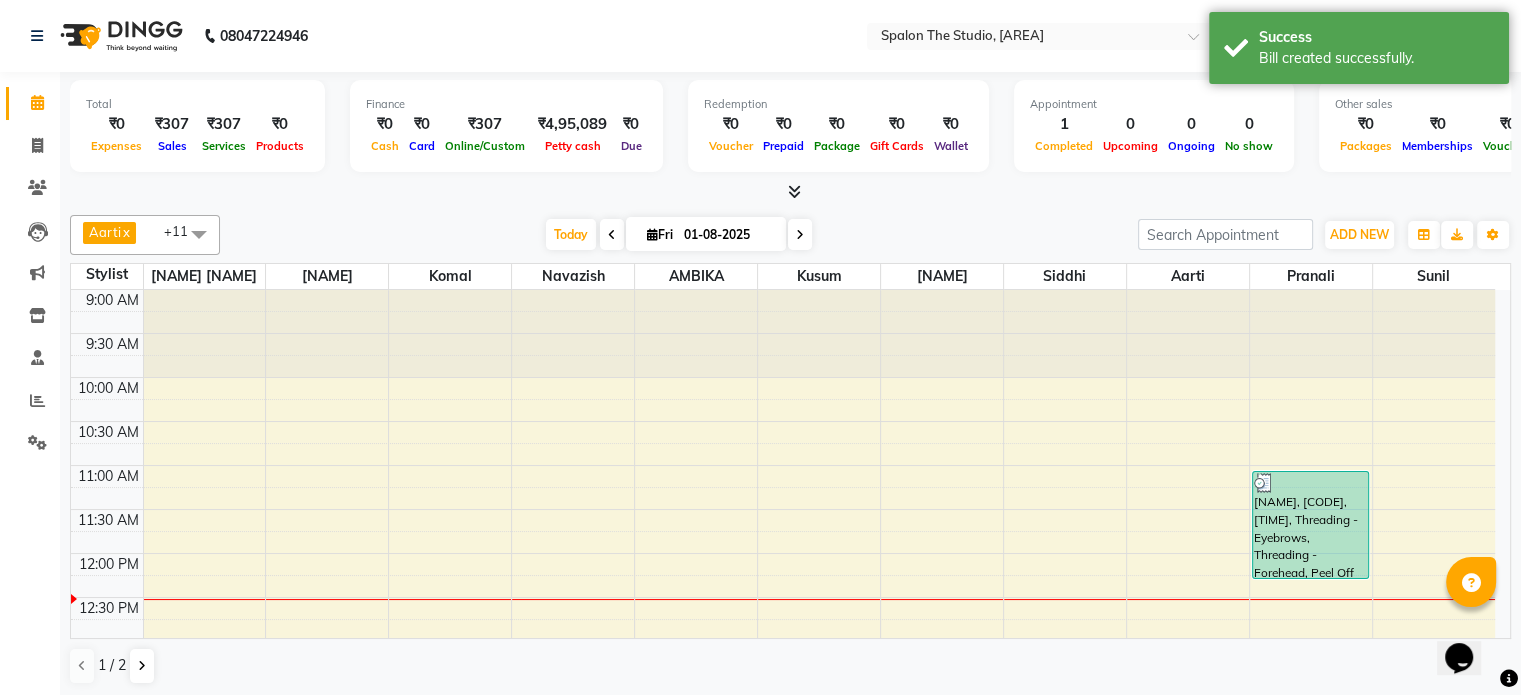 scroll, scrollTop: 0, scrollLeft: 0, axis: both 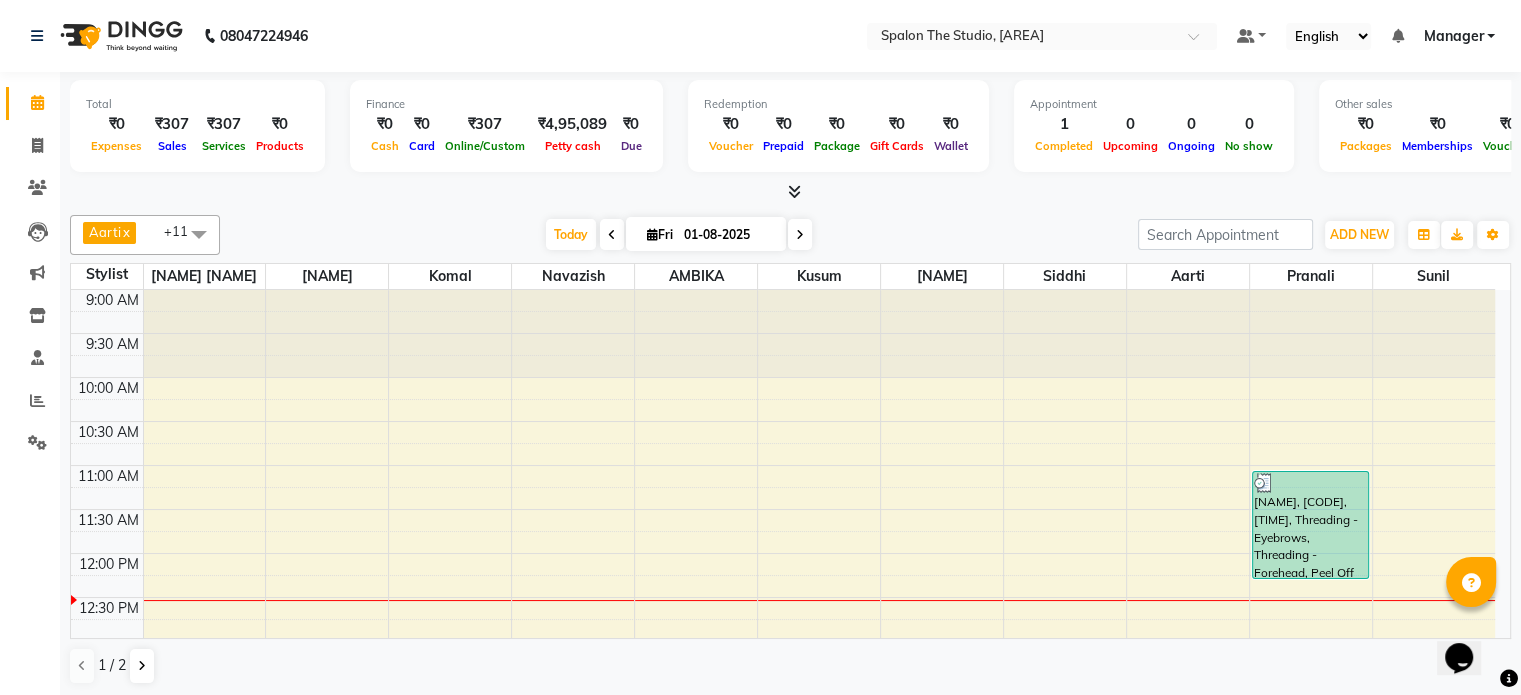 click on "Total  ₹0  Expenses ₹307  Sales ₹307  Services ₹0  Products" at bounding box center (197, 126) 